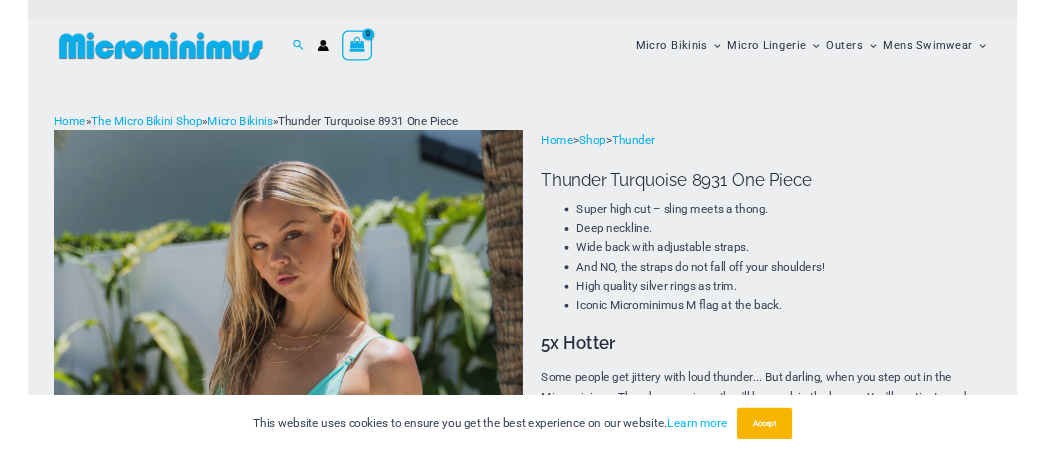 scroll, scrollTop: 0, scrollLeft: 0, axis: both 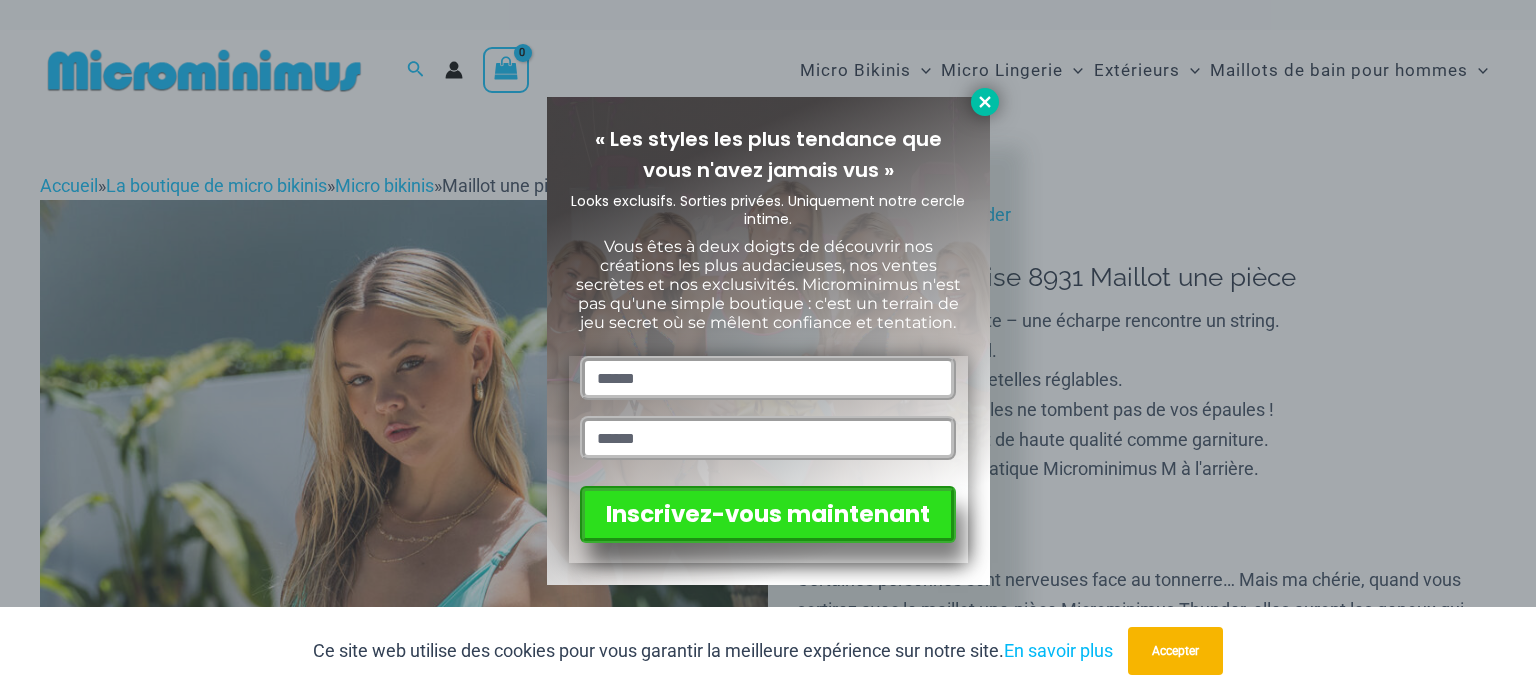 click 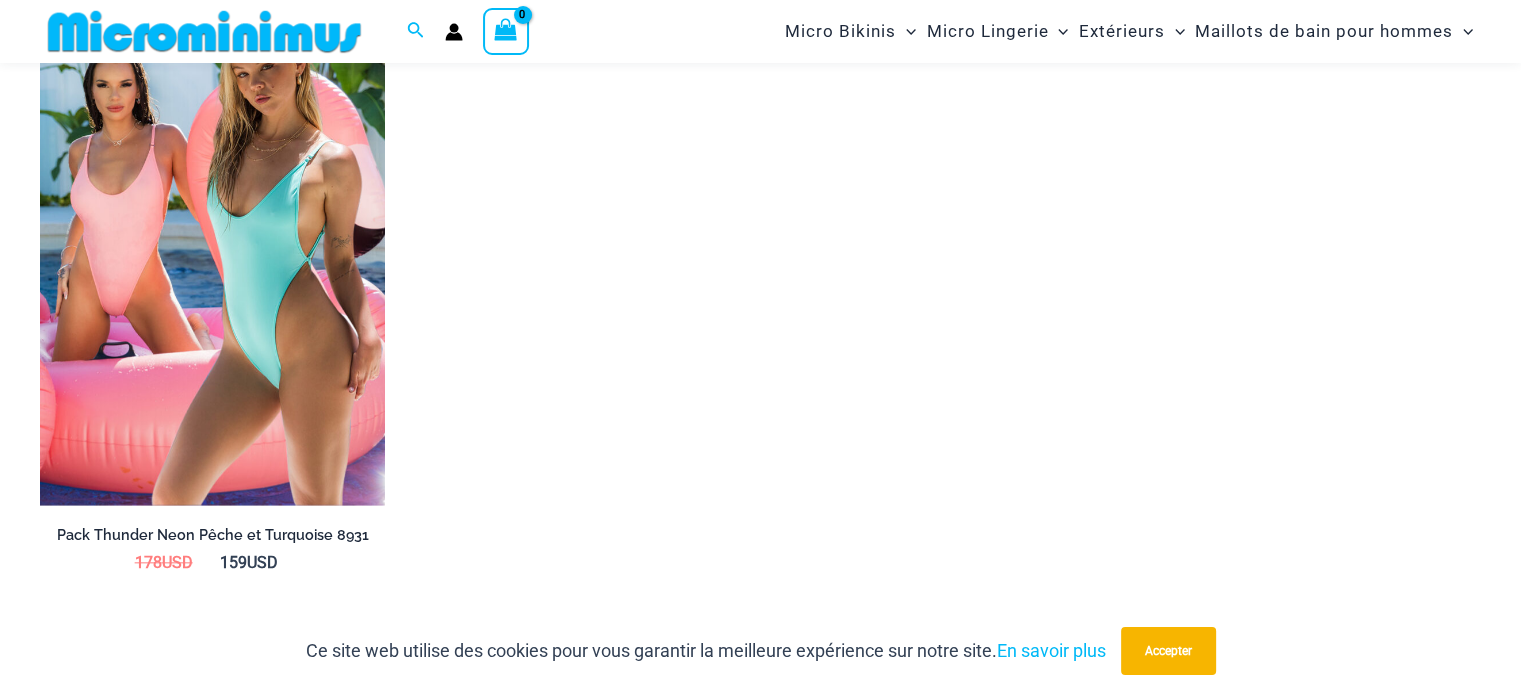 scroll, scrollTop: 1981, scrollLeft: 0, axis: vertical 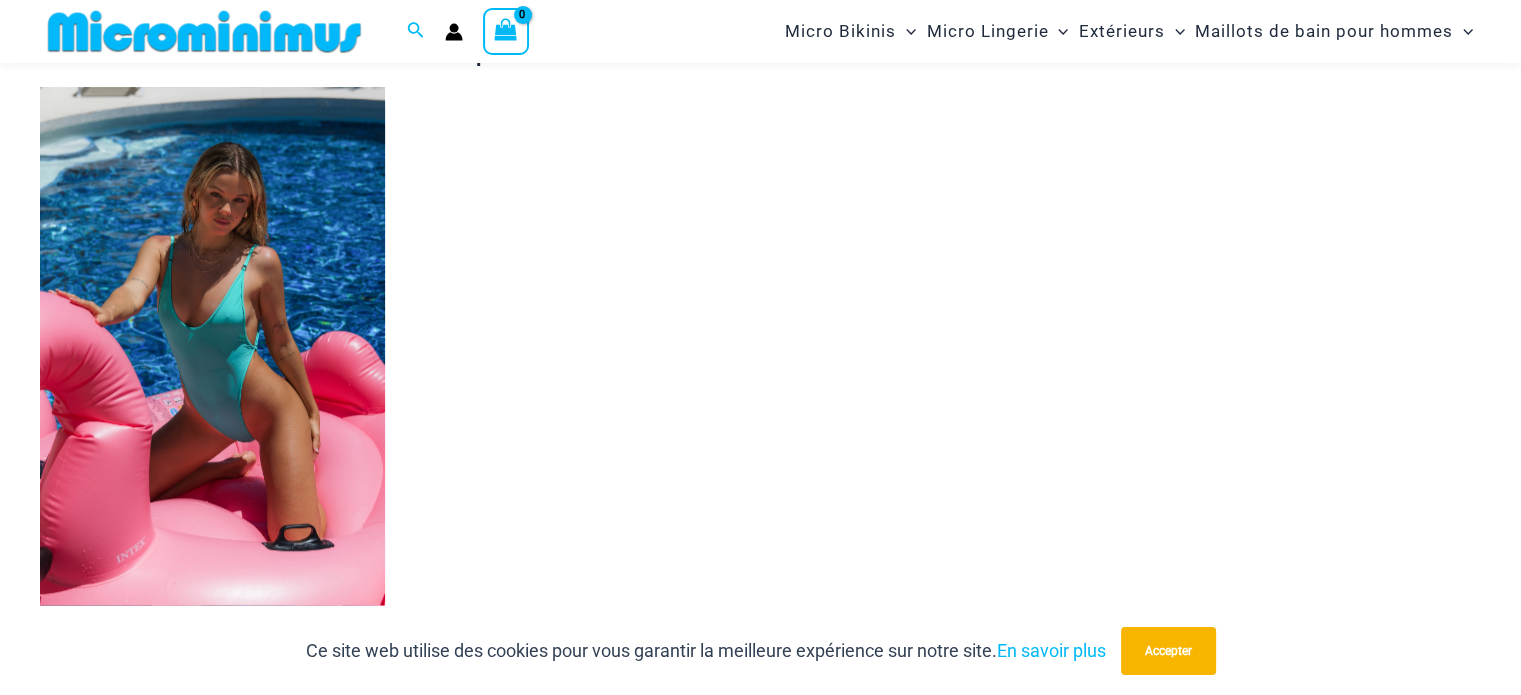 click at bounding box center (212, 346) 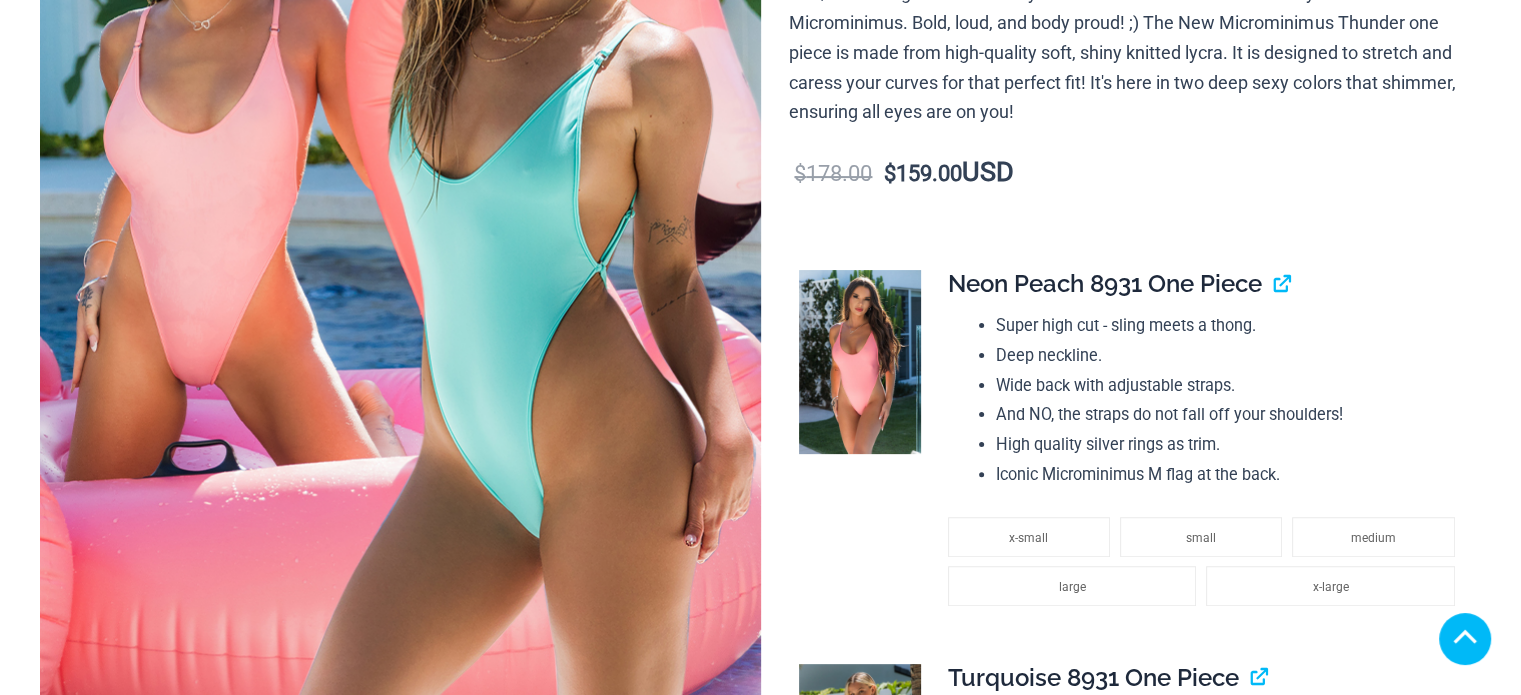 scroll, scrollTop: 637, scrollLeft: 0, axis: vertical 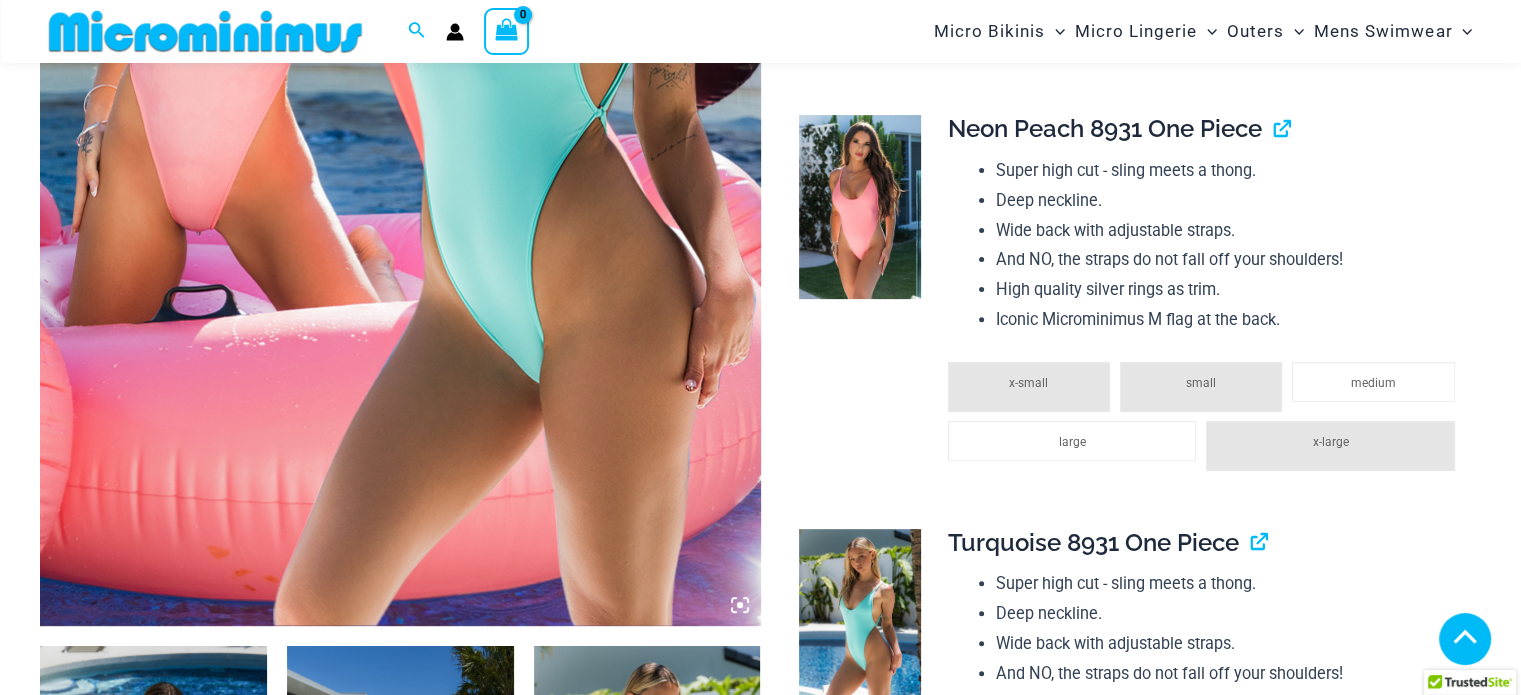 click 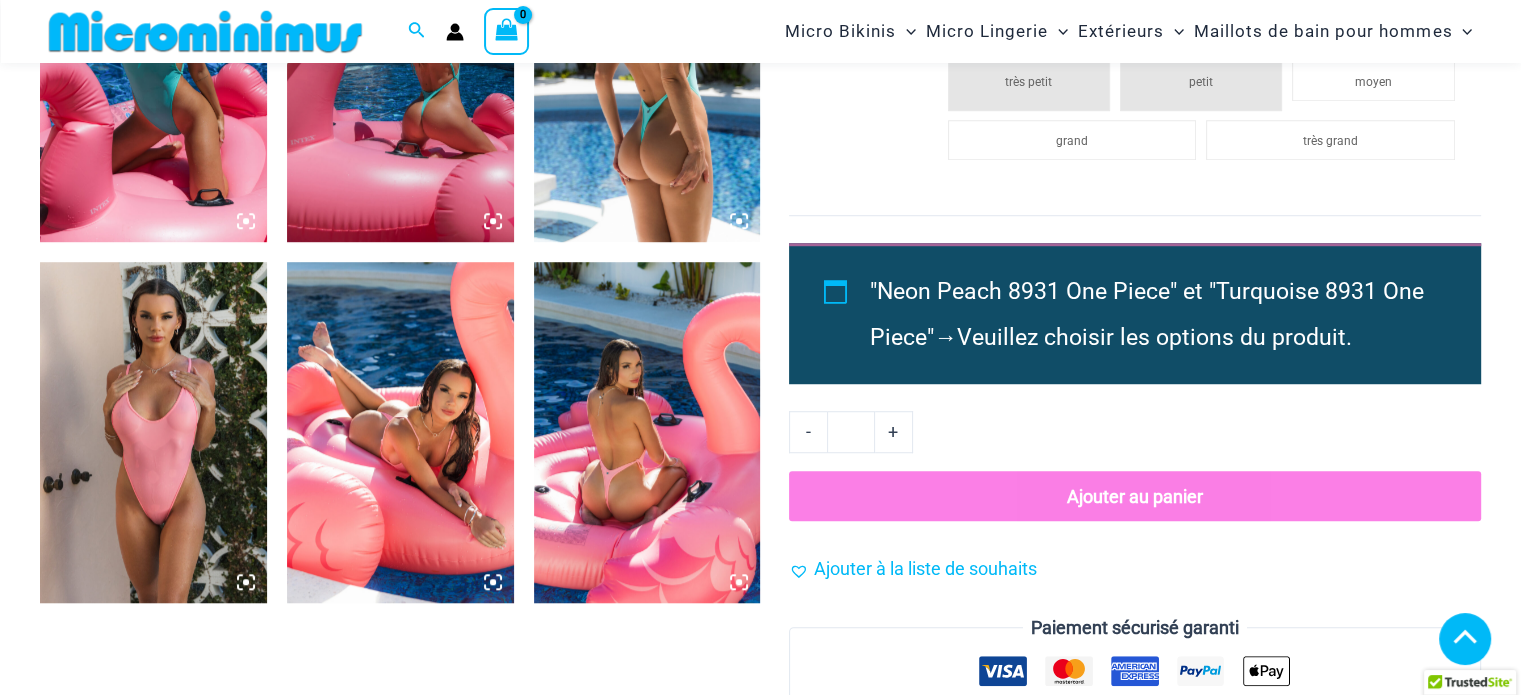 scroll, scrollTop: 1370, scrollLeft: 0, axis: vertical 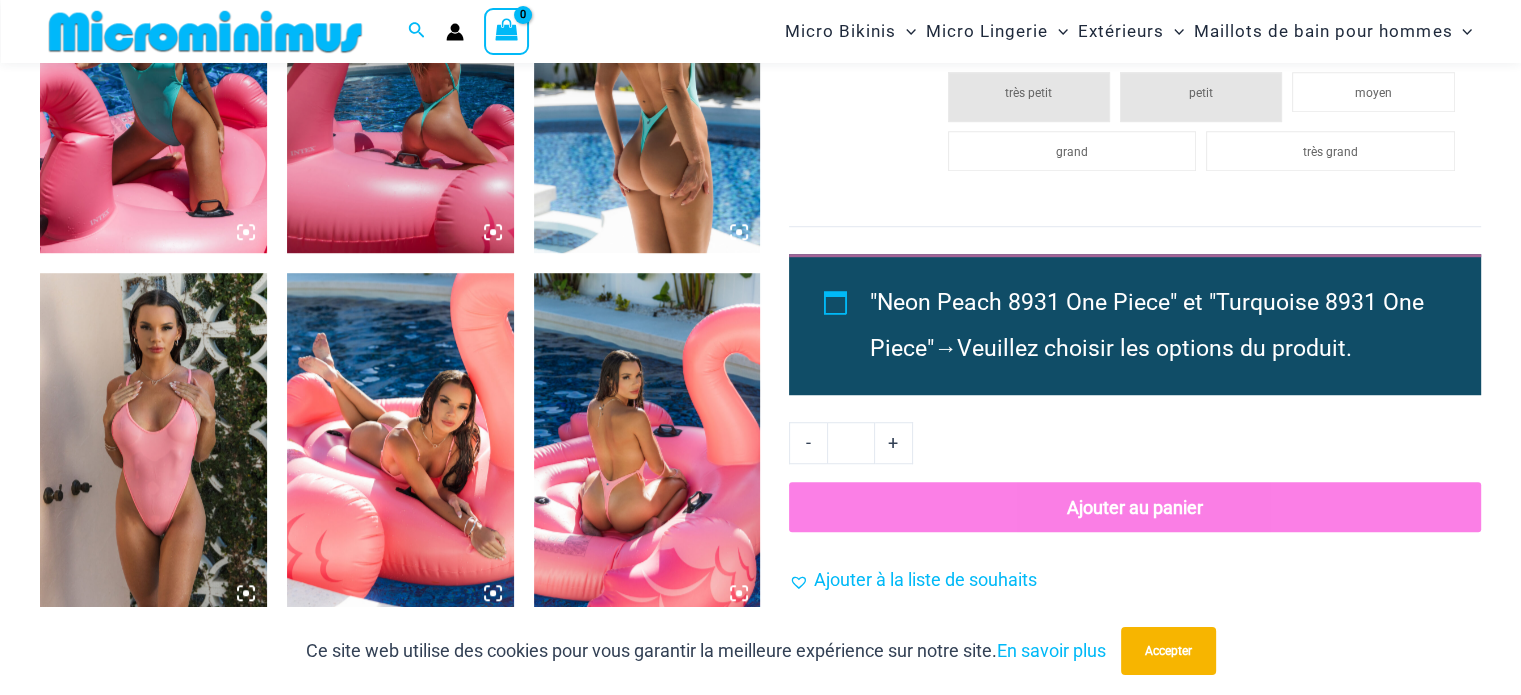 click 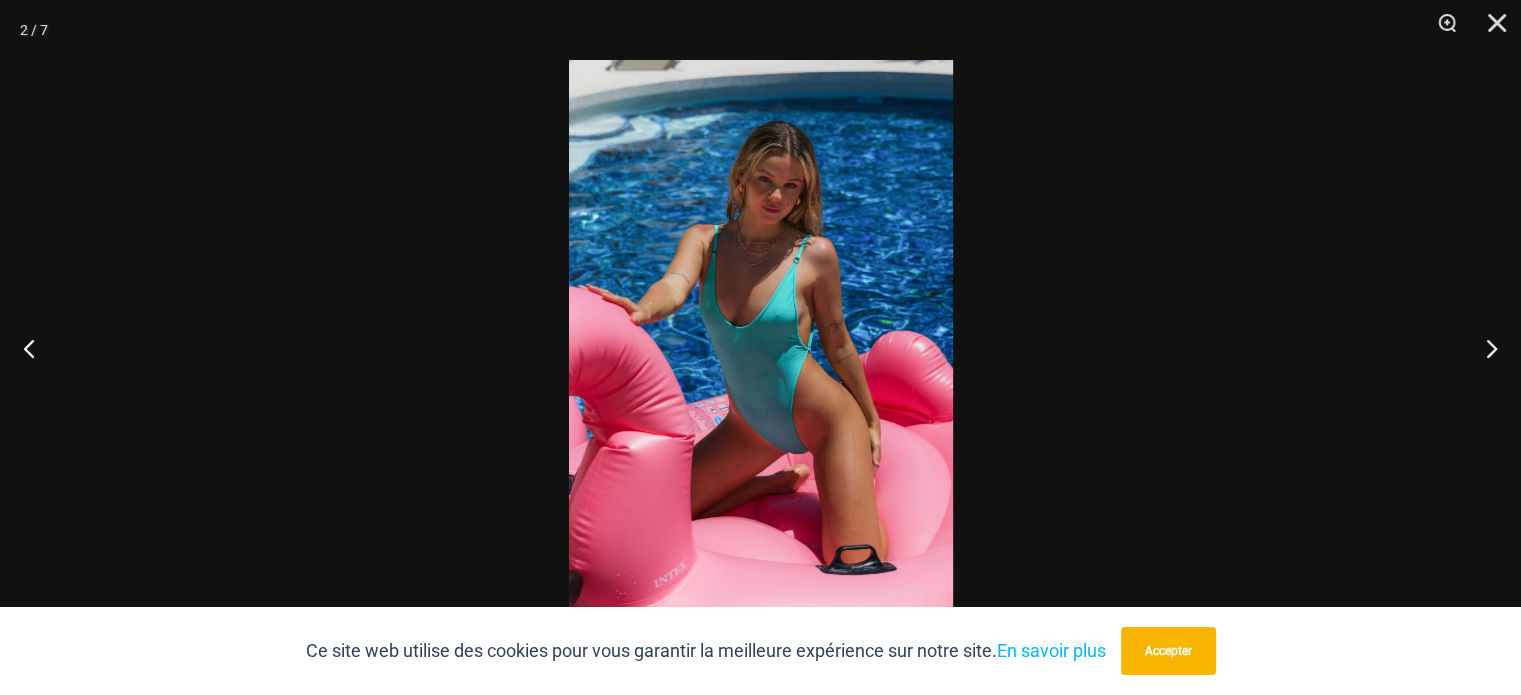 click at bounding box center (761, 347) 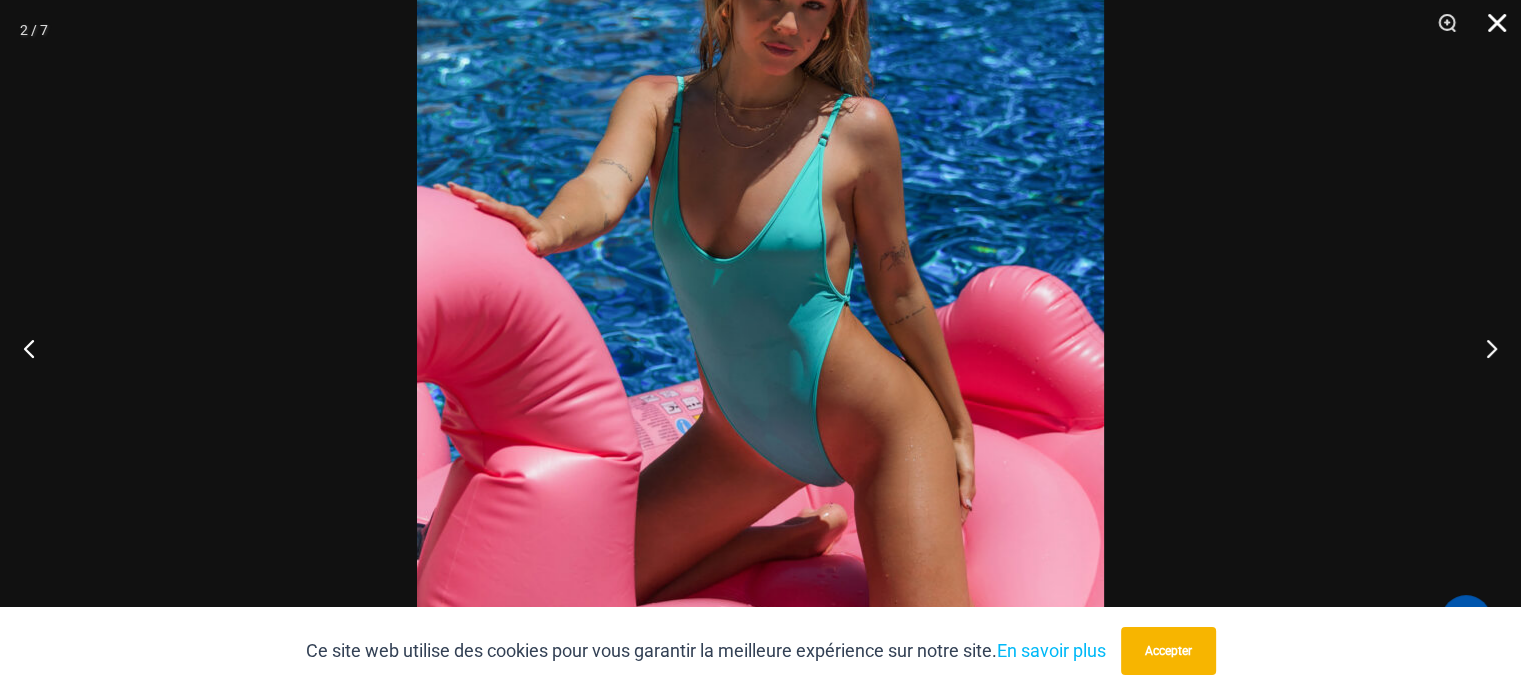 click at bounding box center (1490, 30) 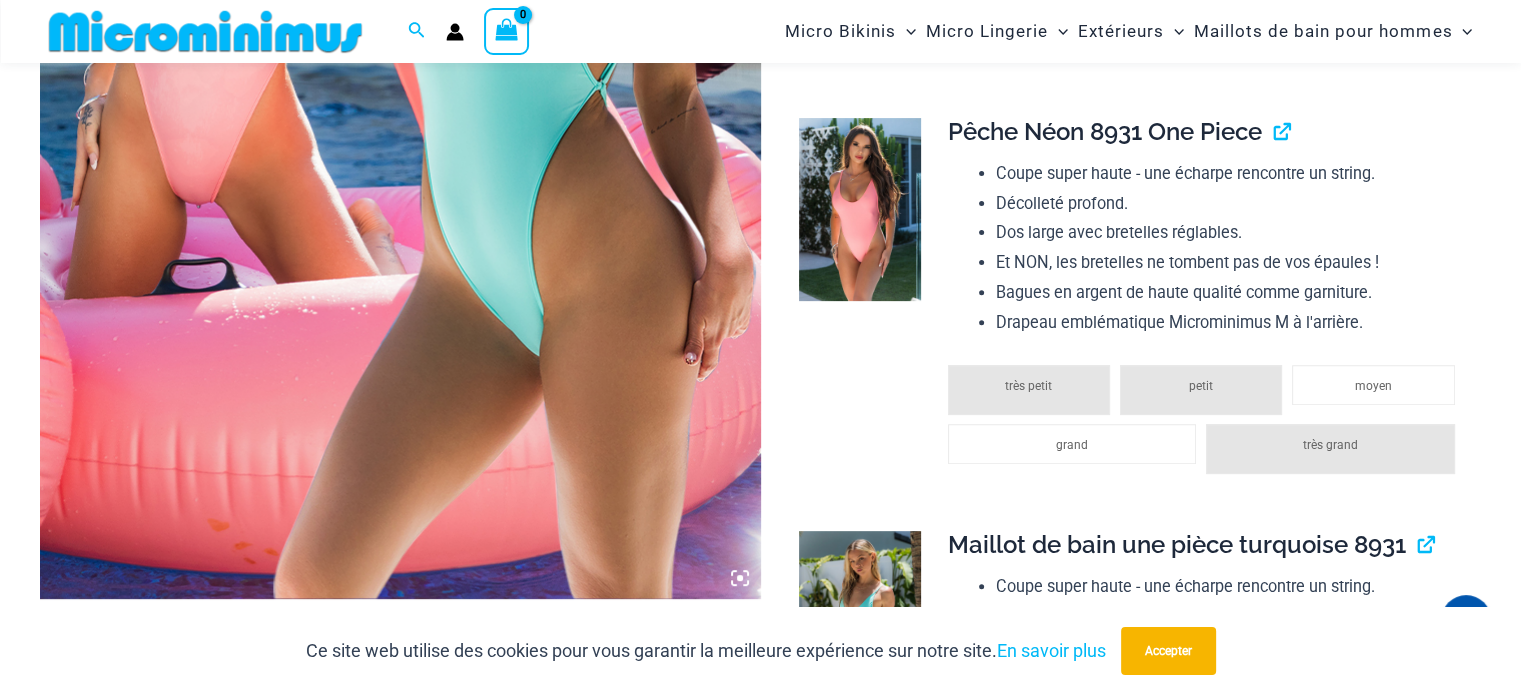 scroll, scrollTop: 670, scrollLeft: 0, axis: vertical 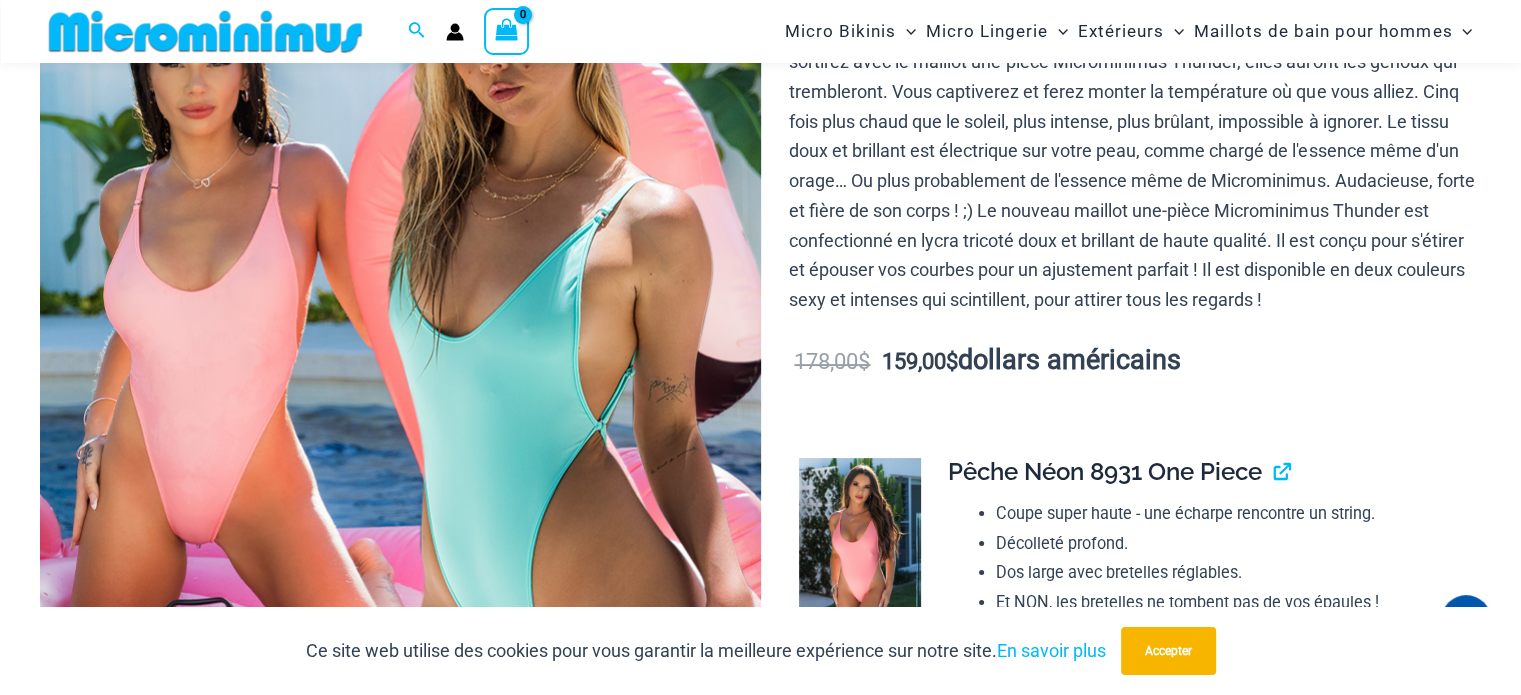 click 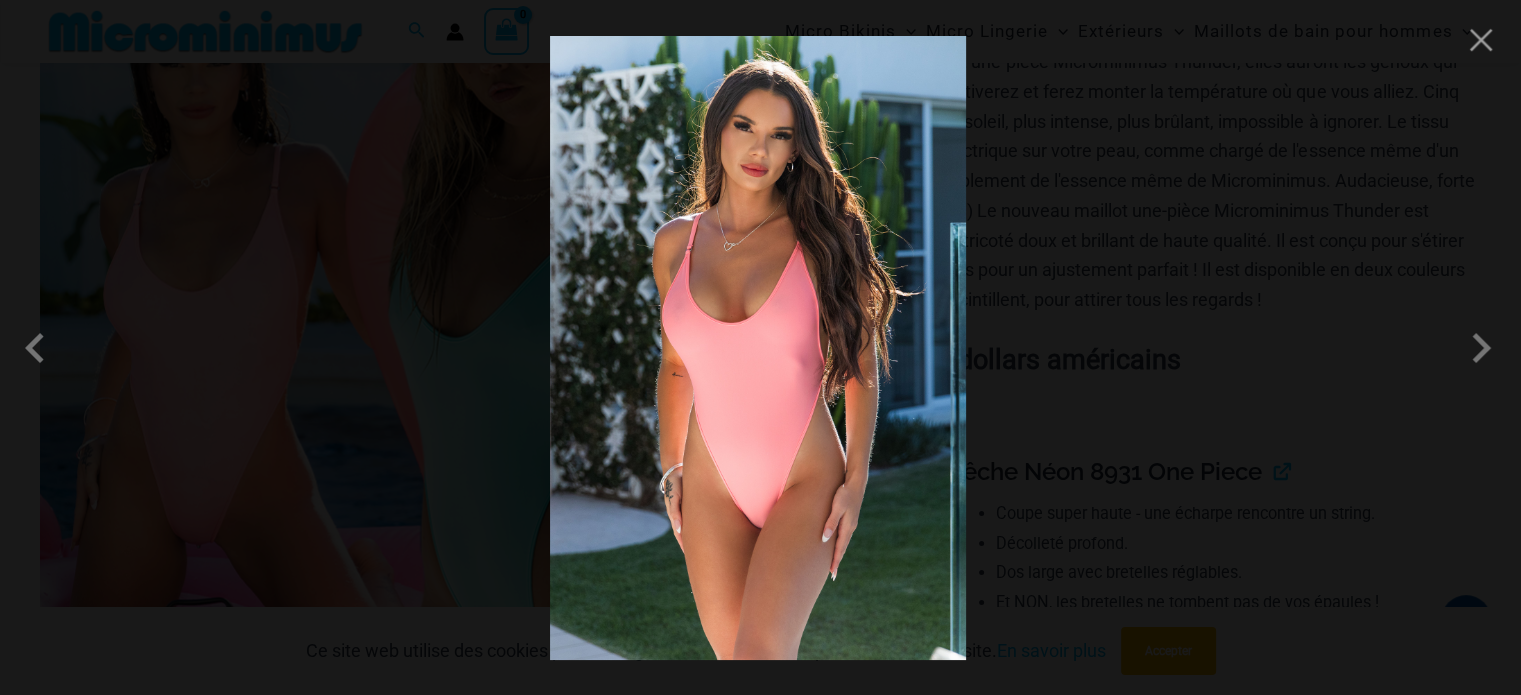 click at bounding box center (760, 347) 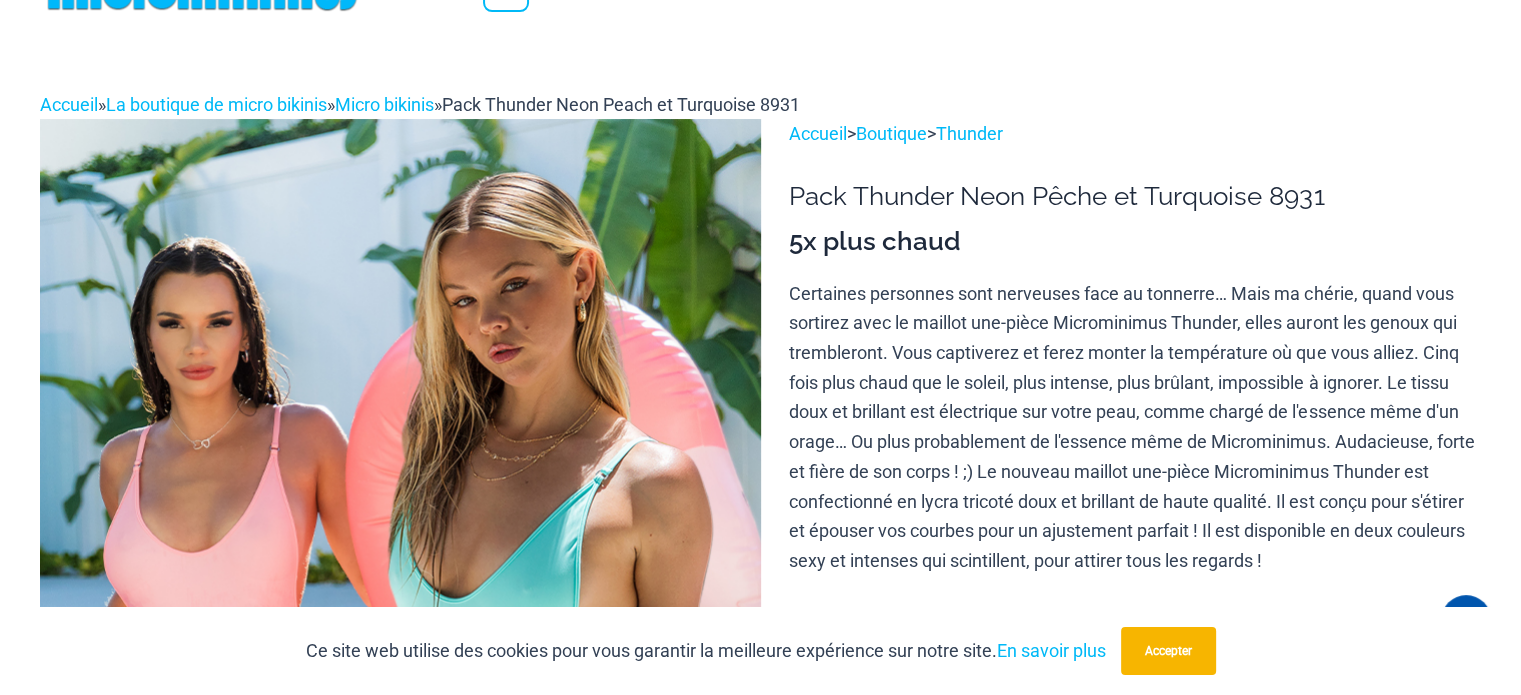 scroll, scrollTop: 0, scrollLeft: 0, axis: both 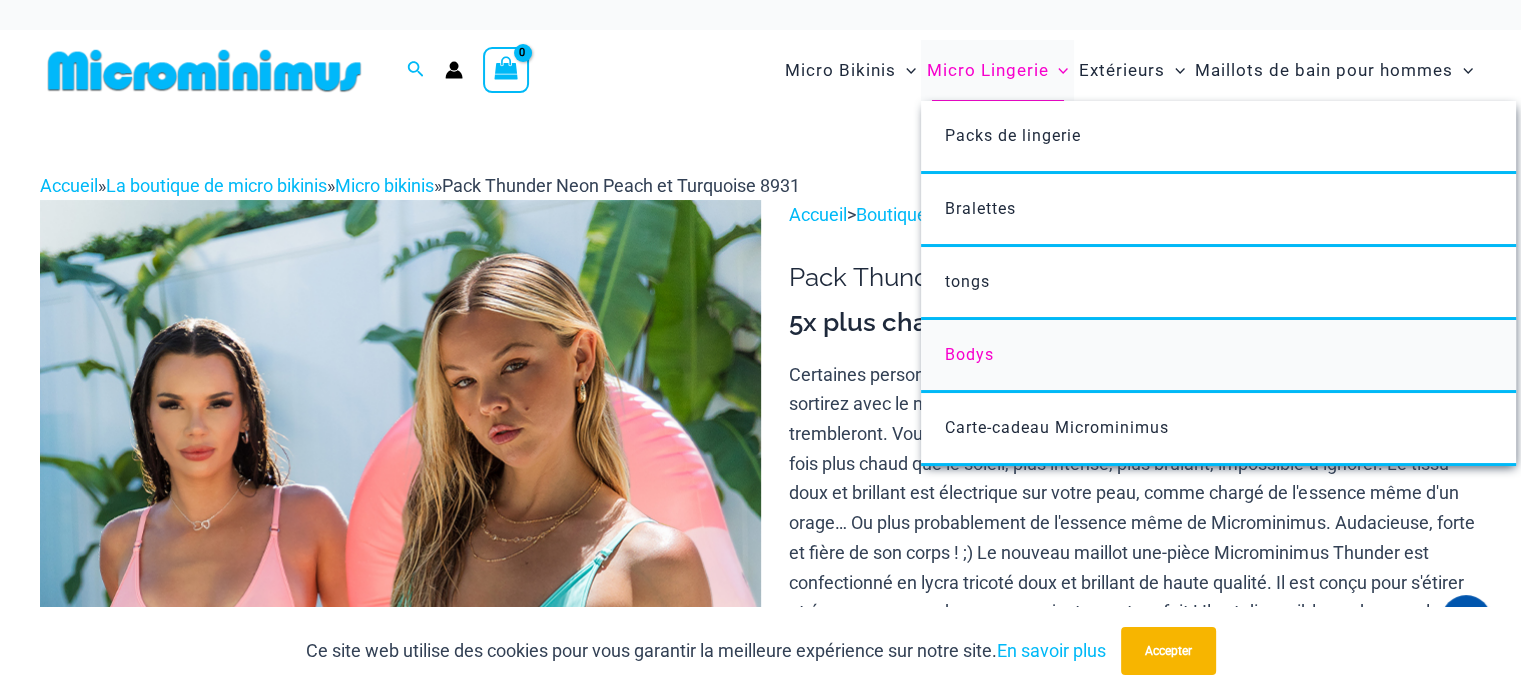 click on "Bodys" at bounding box center (969, 354) 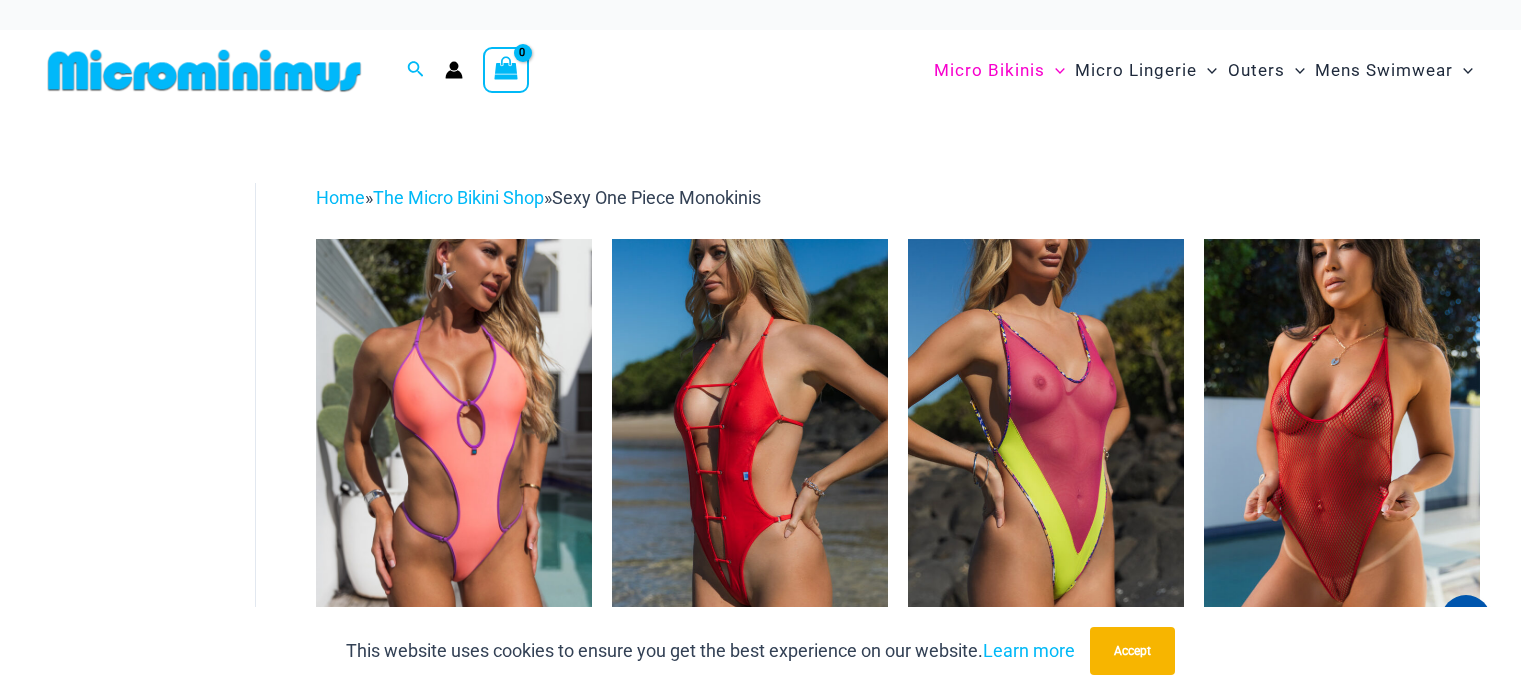 scroll, scrollTop: 0, scrollLeft: 0, axis: both 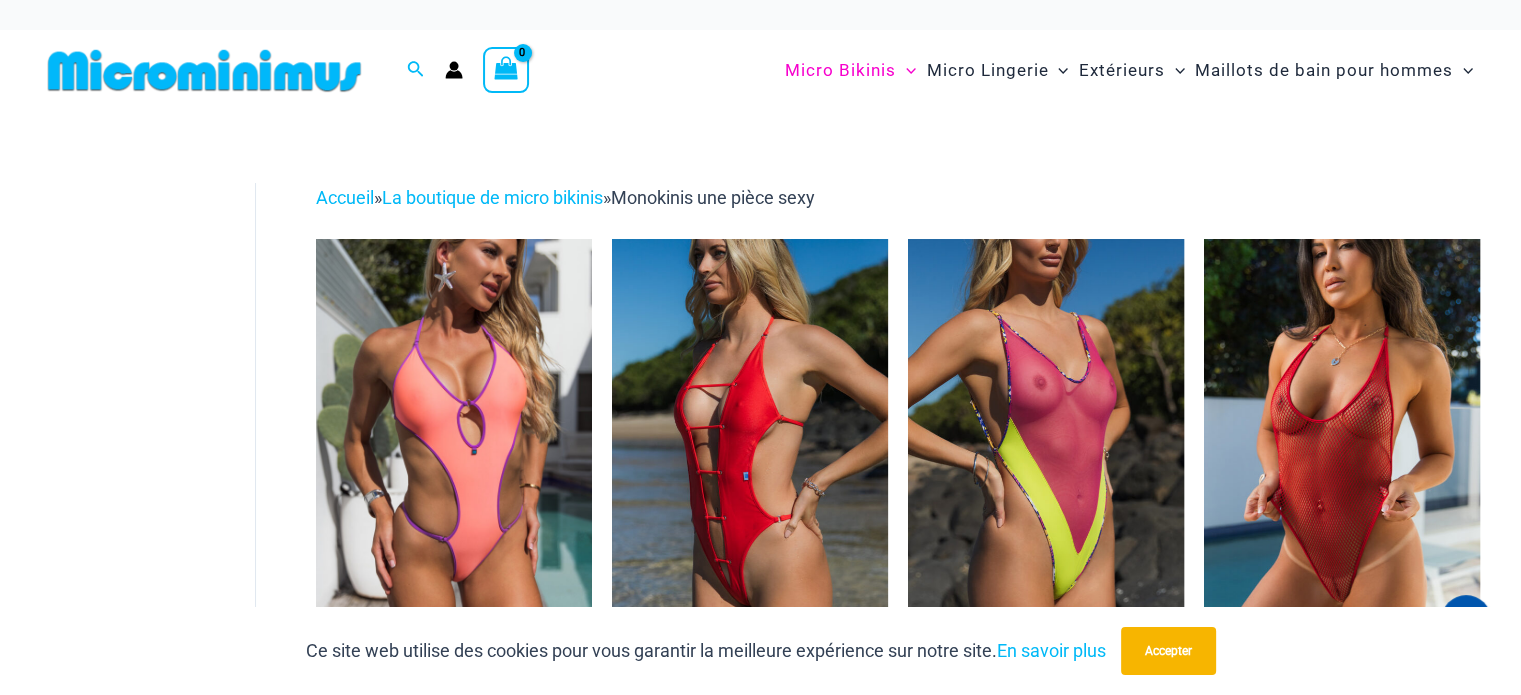 click on "**********" at bounding box center (760, 2719) 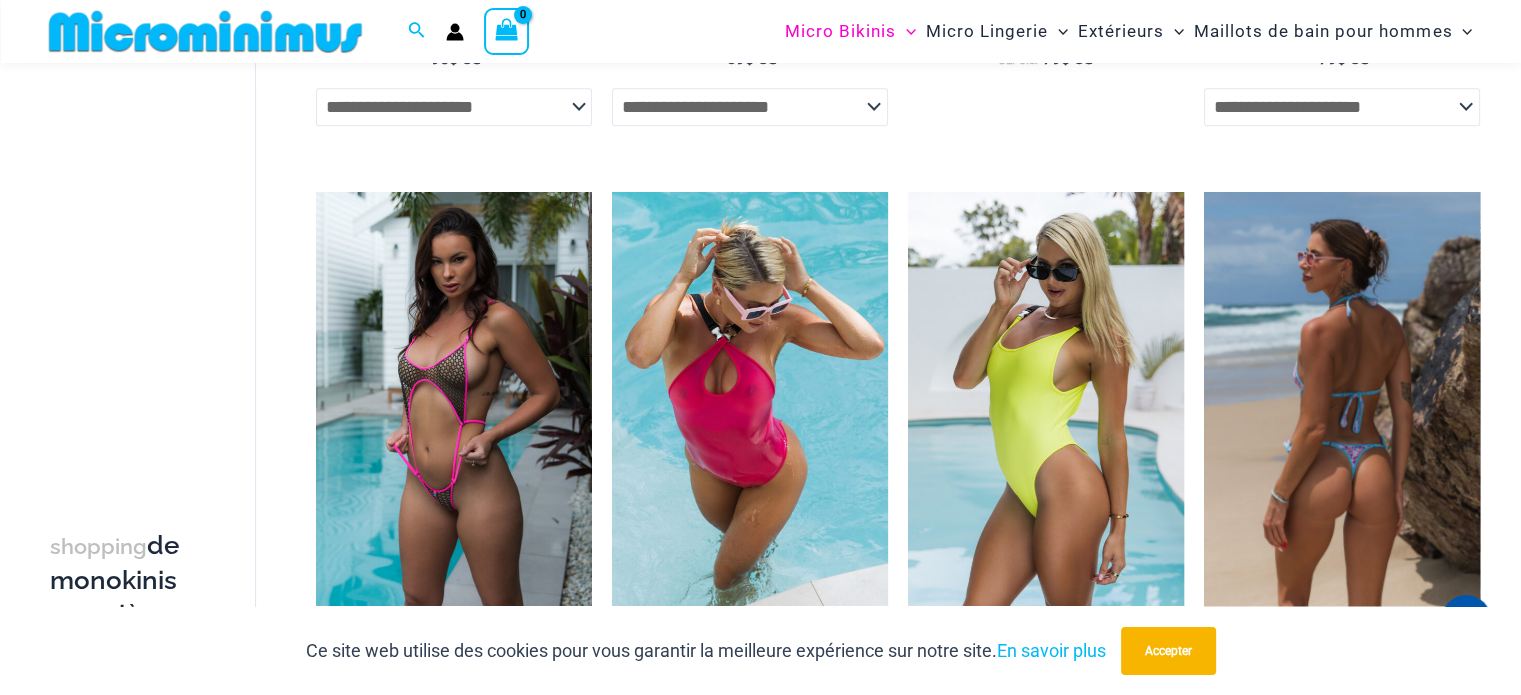 scroll, scrollTop: 1282, scrollLeft: 0, axis: vertical 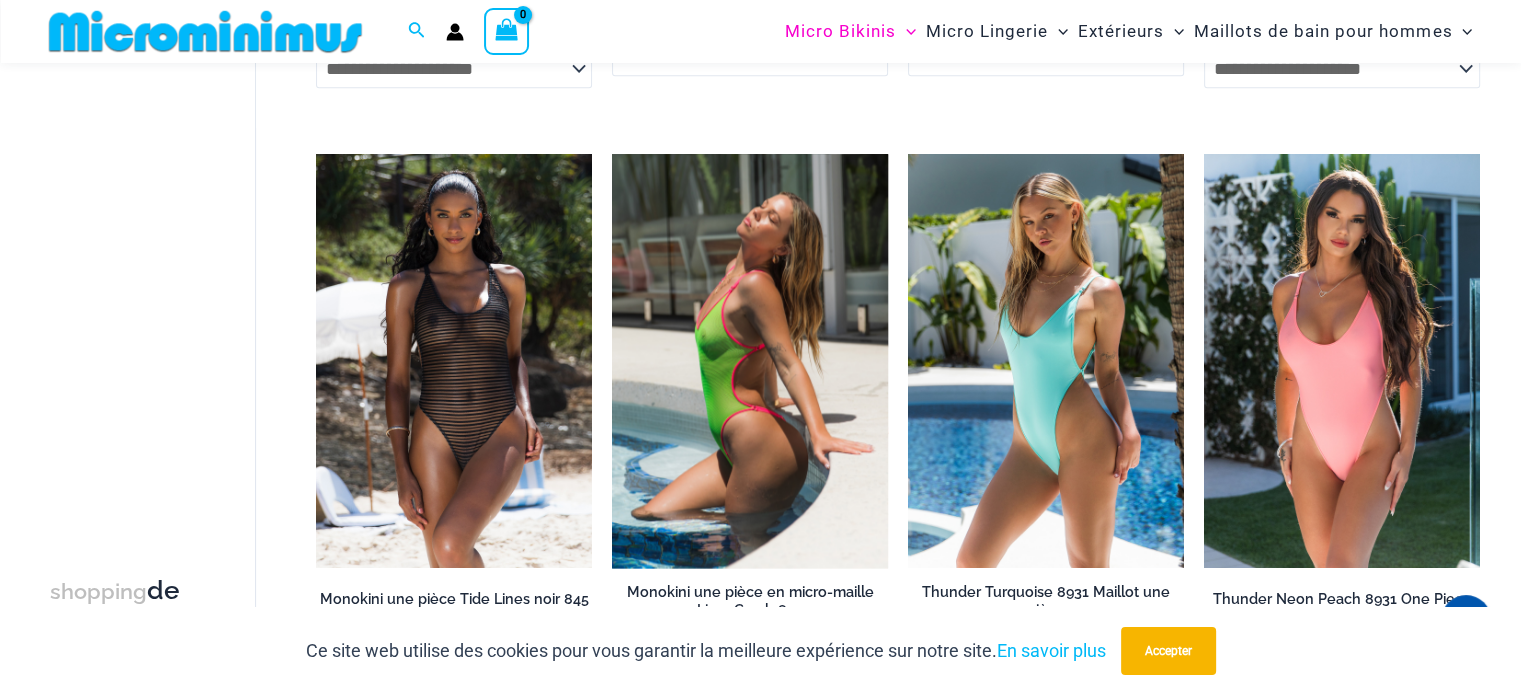 click at bounding box center (750, 361) 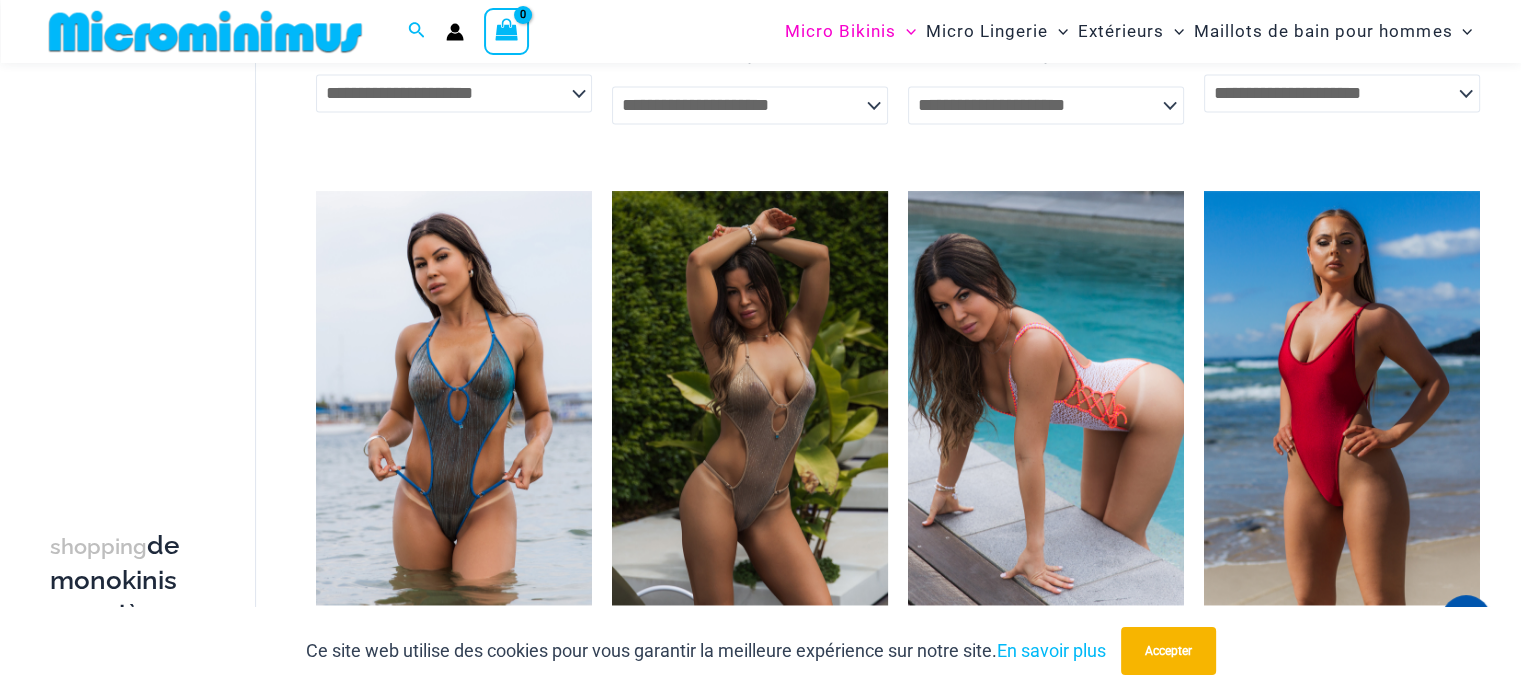 scroll, scrollTop: 3218, scrollLeft: 0, axis: vertical 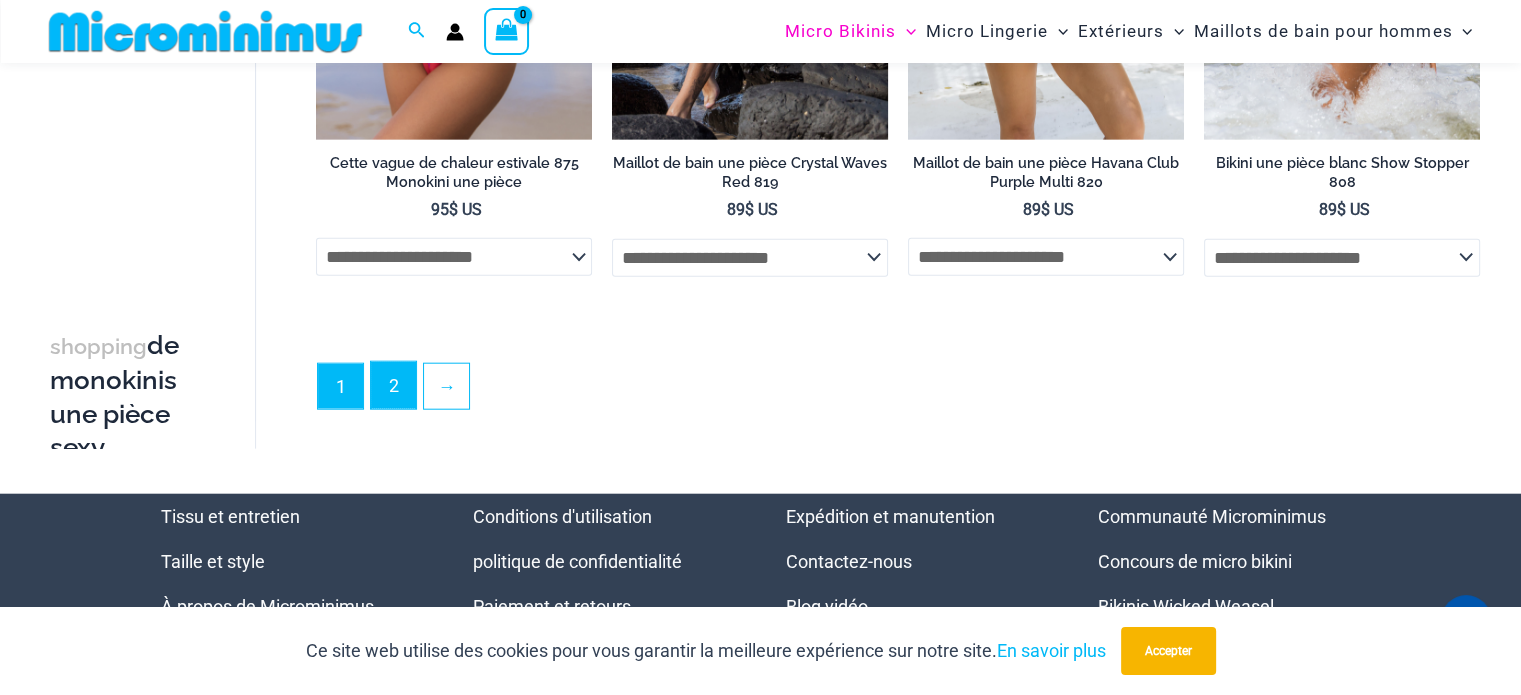 click on "2" at bounding box center (394, 385) 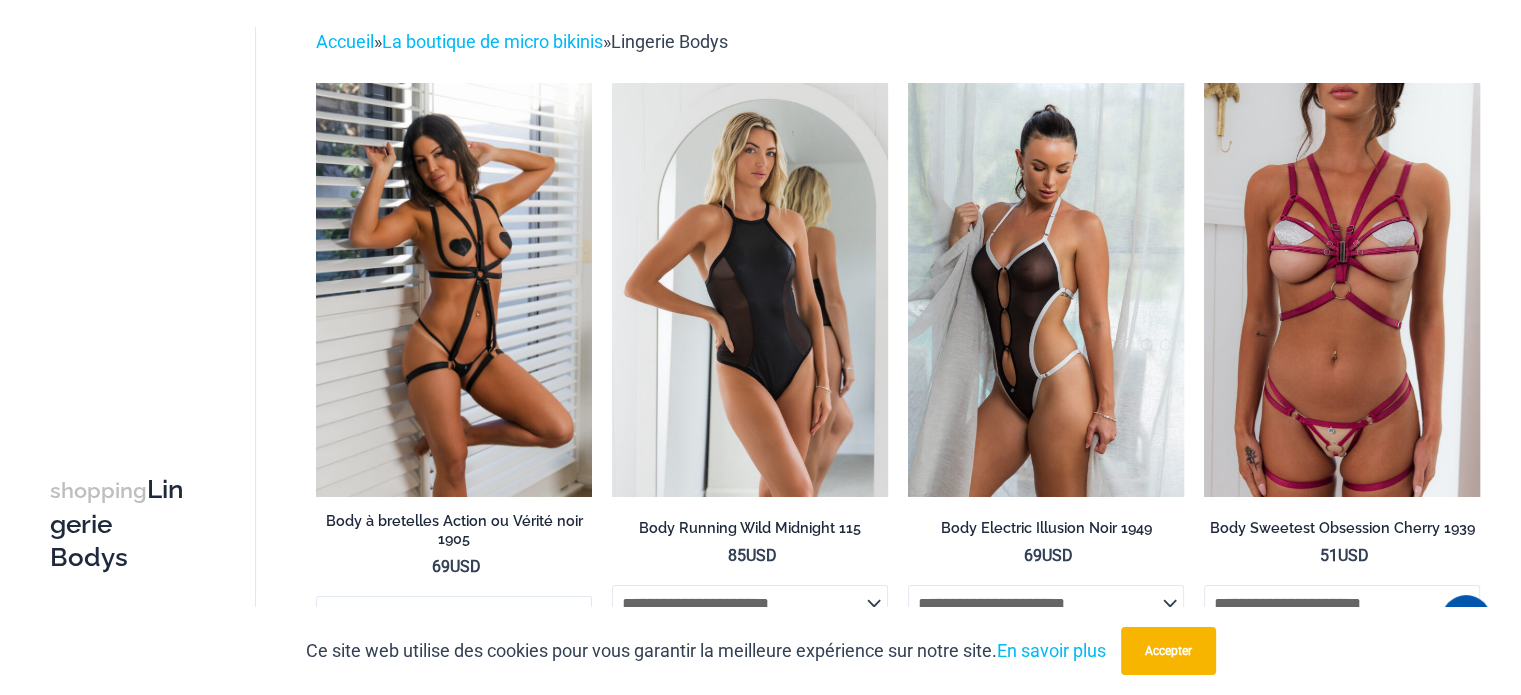 scroll, scrollTop: 0, scrollLeft: 0, axis: both 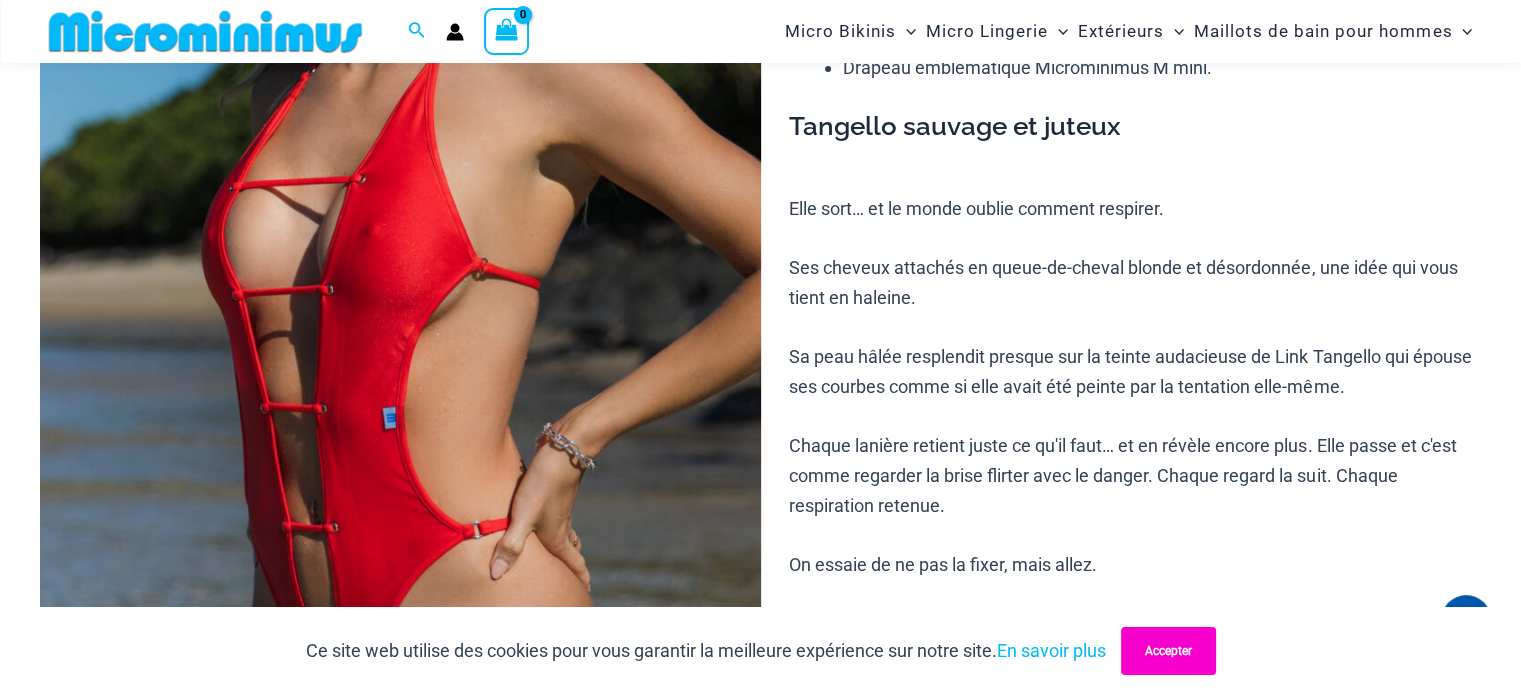 click on "Accepter" at bounding box center (1168, 651) 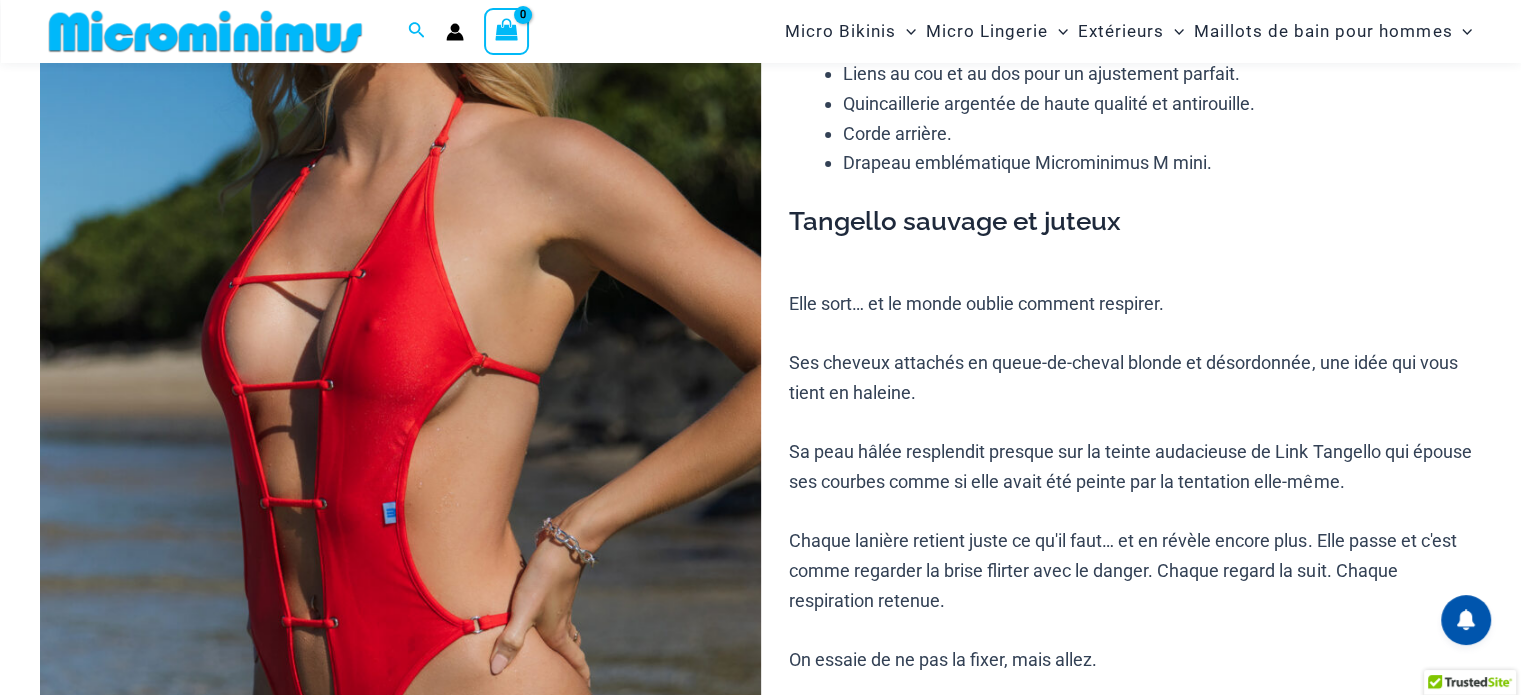 scroll, scrollTop: 281, scrollLeft: 0, axis: vertical 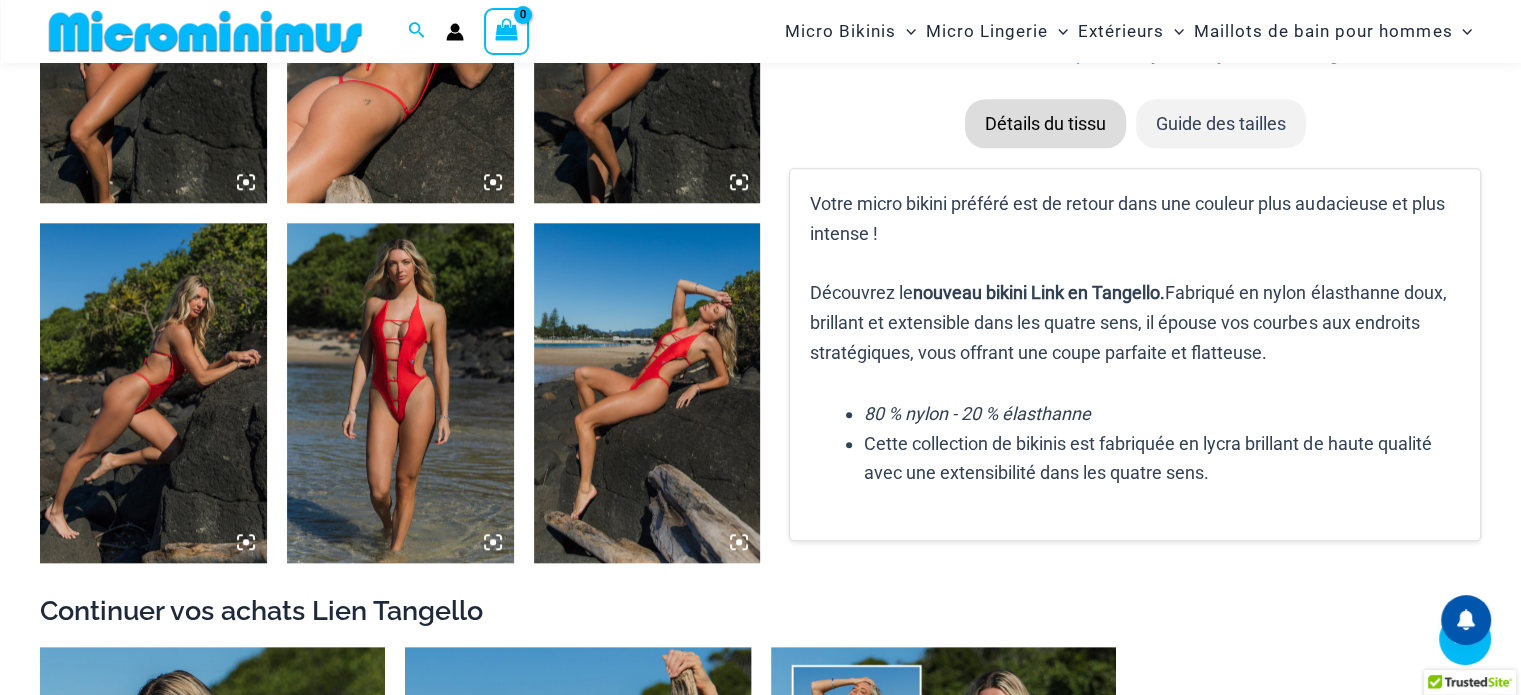 click at bounding box center [400, 393] 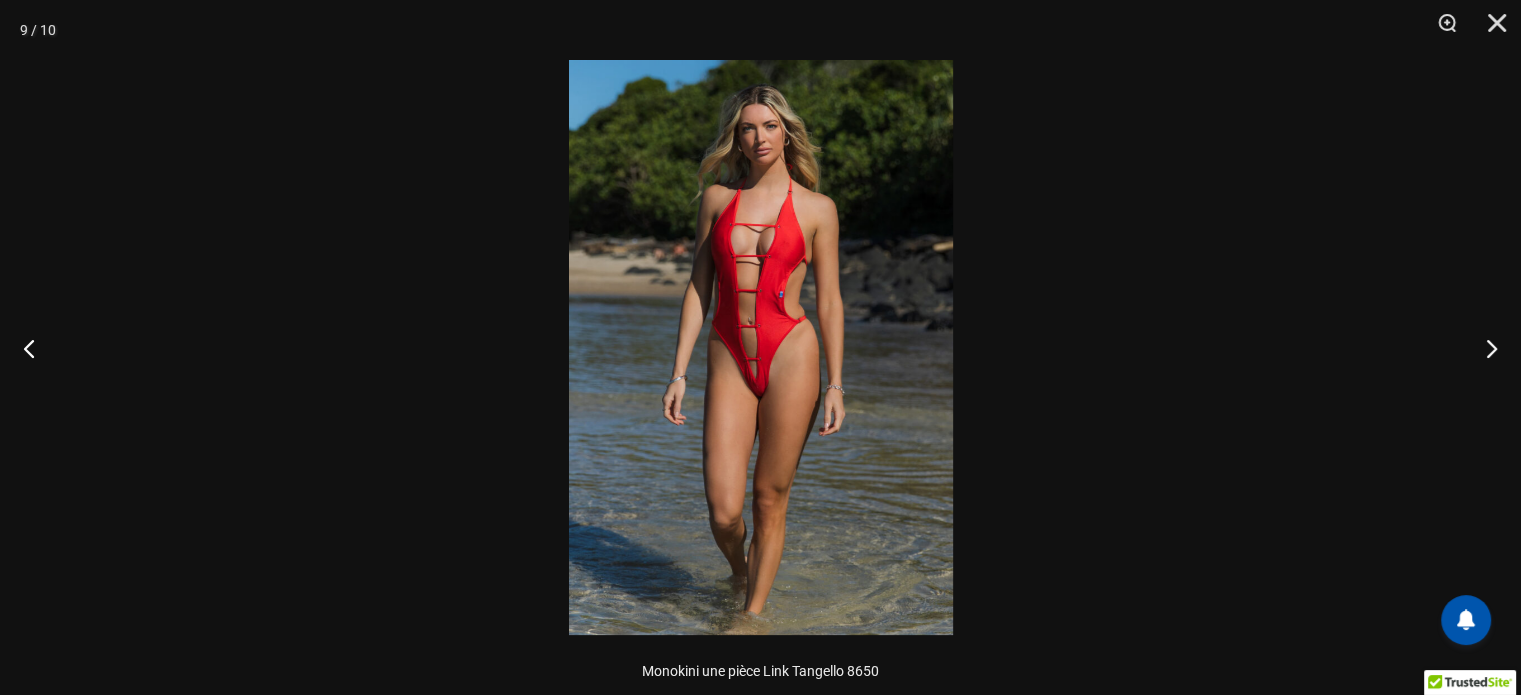 click at bounding box center (761, 347) 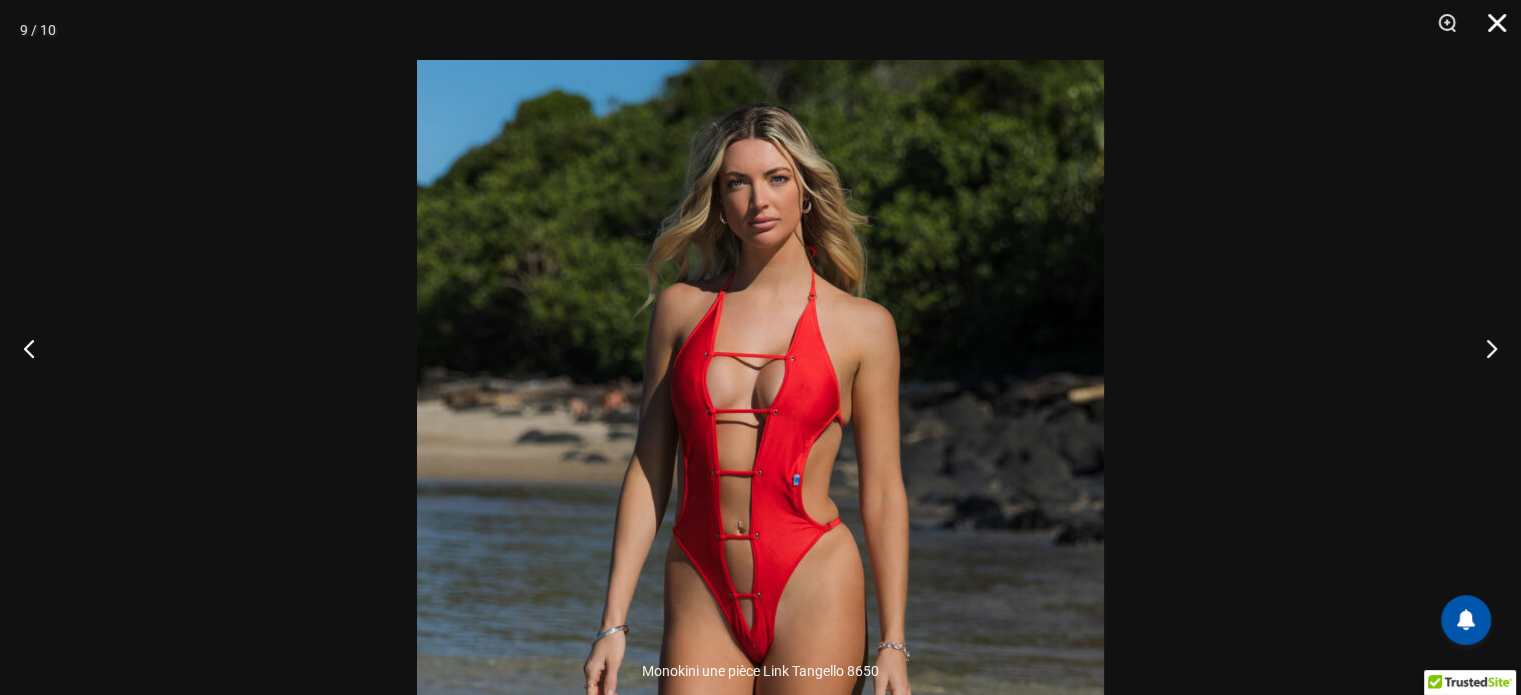 click at bounding box center [1490, 30] 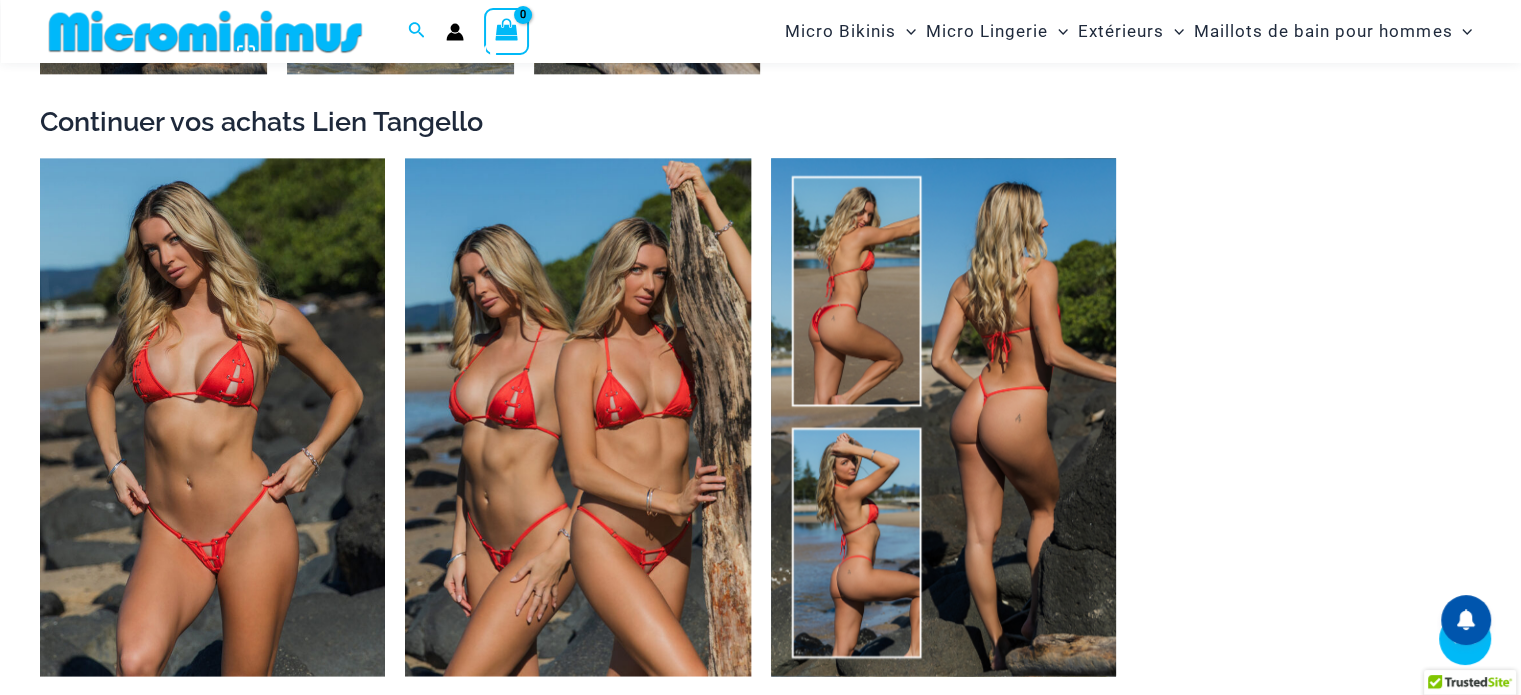 scroll, scrollTop: 2336, scrollLeft: 0, axis: vertical 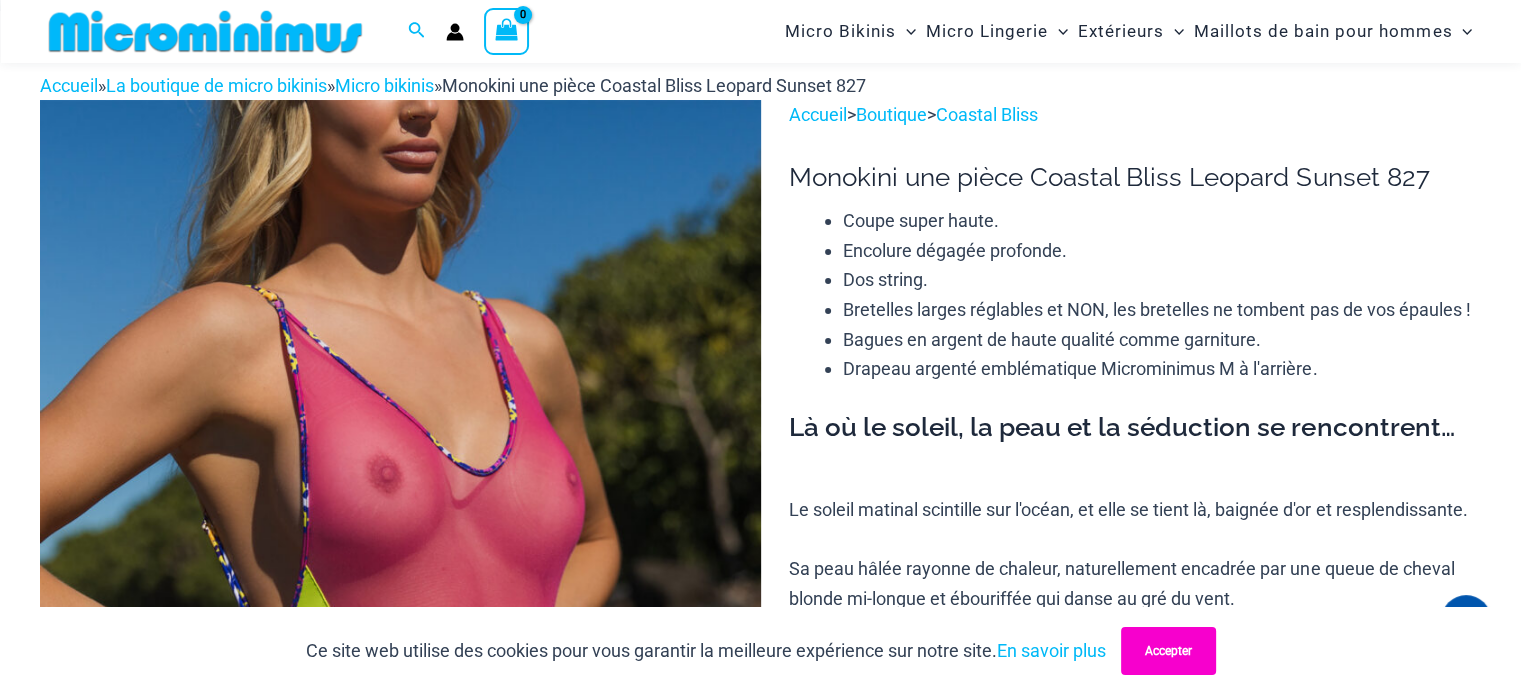 click on "Accepter" at bounding box center [1168, 651] 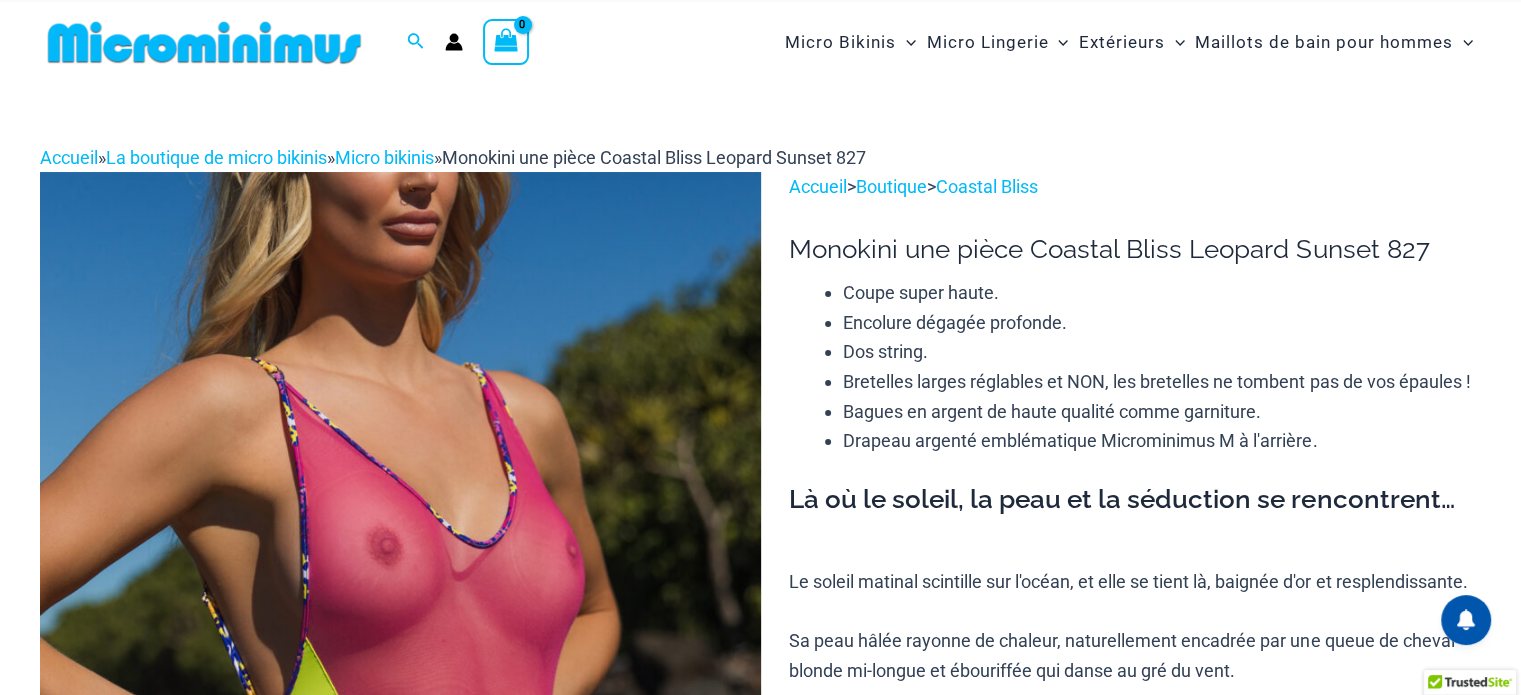 scroll, scrollTop: 0, scrollLeft: 0, axis: both 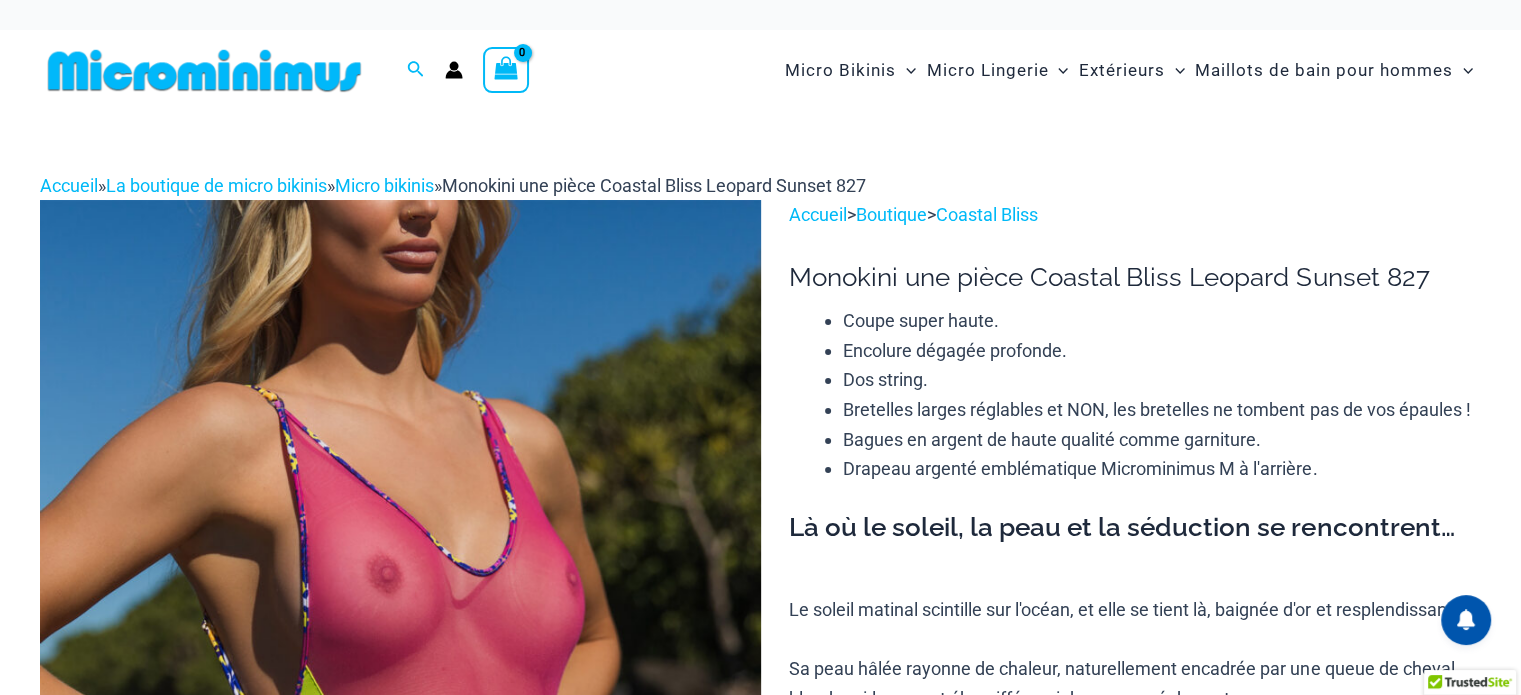 click at bounding box center (400, 740) 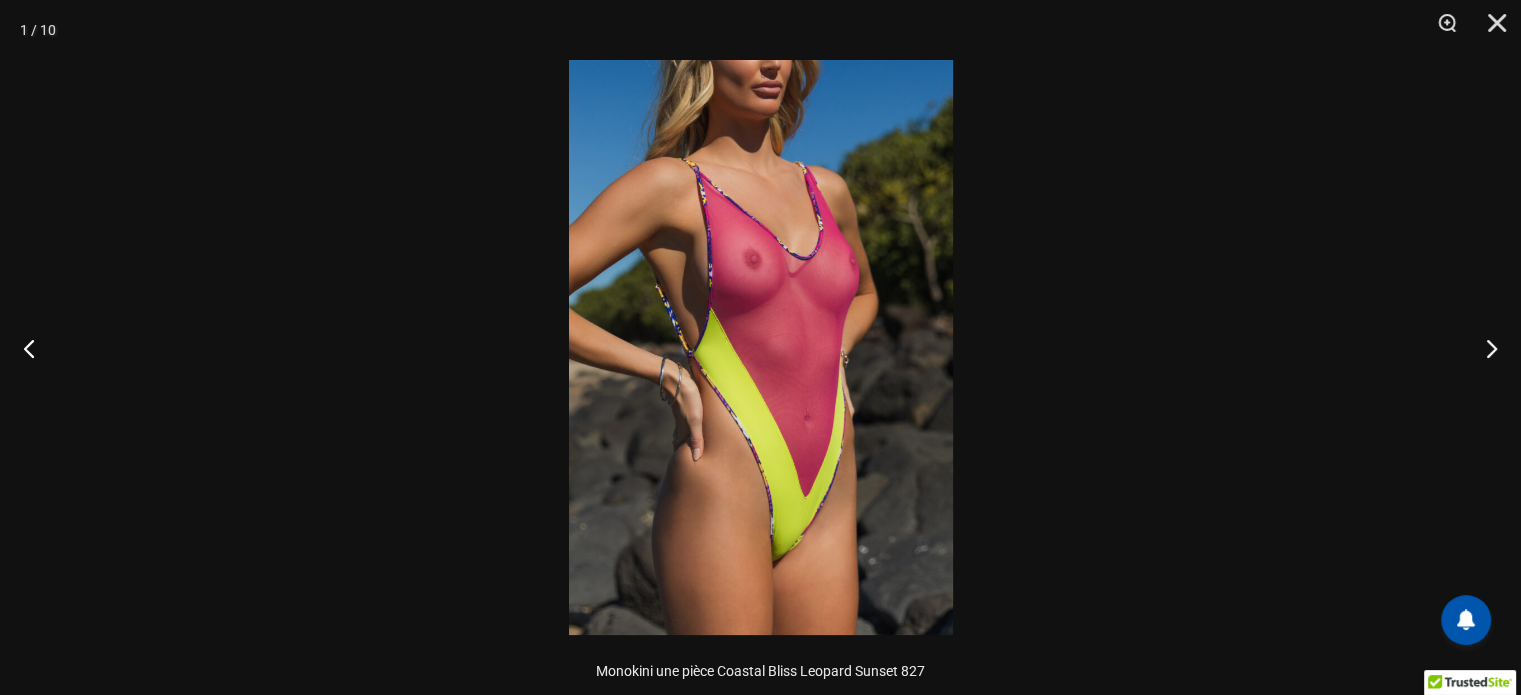 click at bounding box center [760, 347] 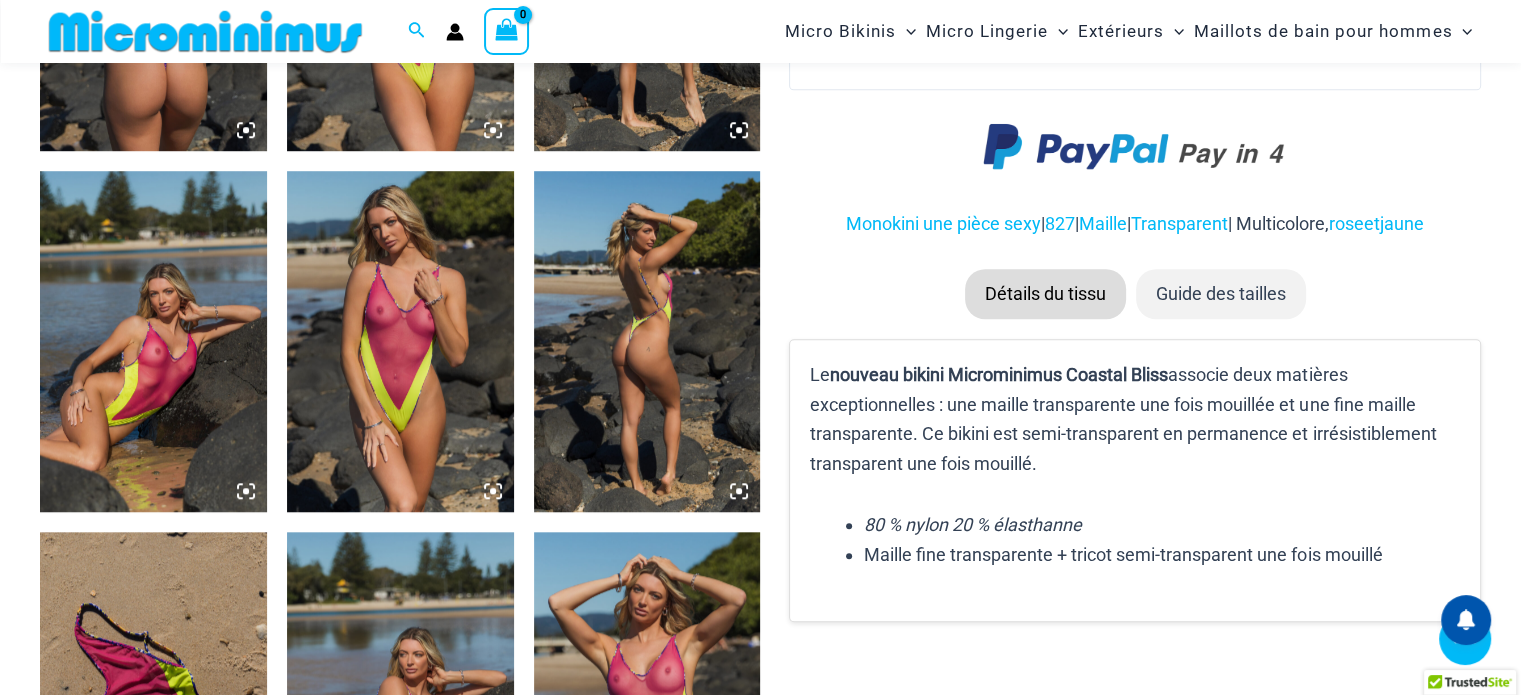 scroll, scrollTop: 1683, scrollLeft: 0, axis: vertical 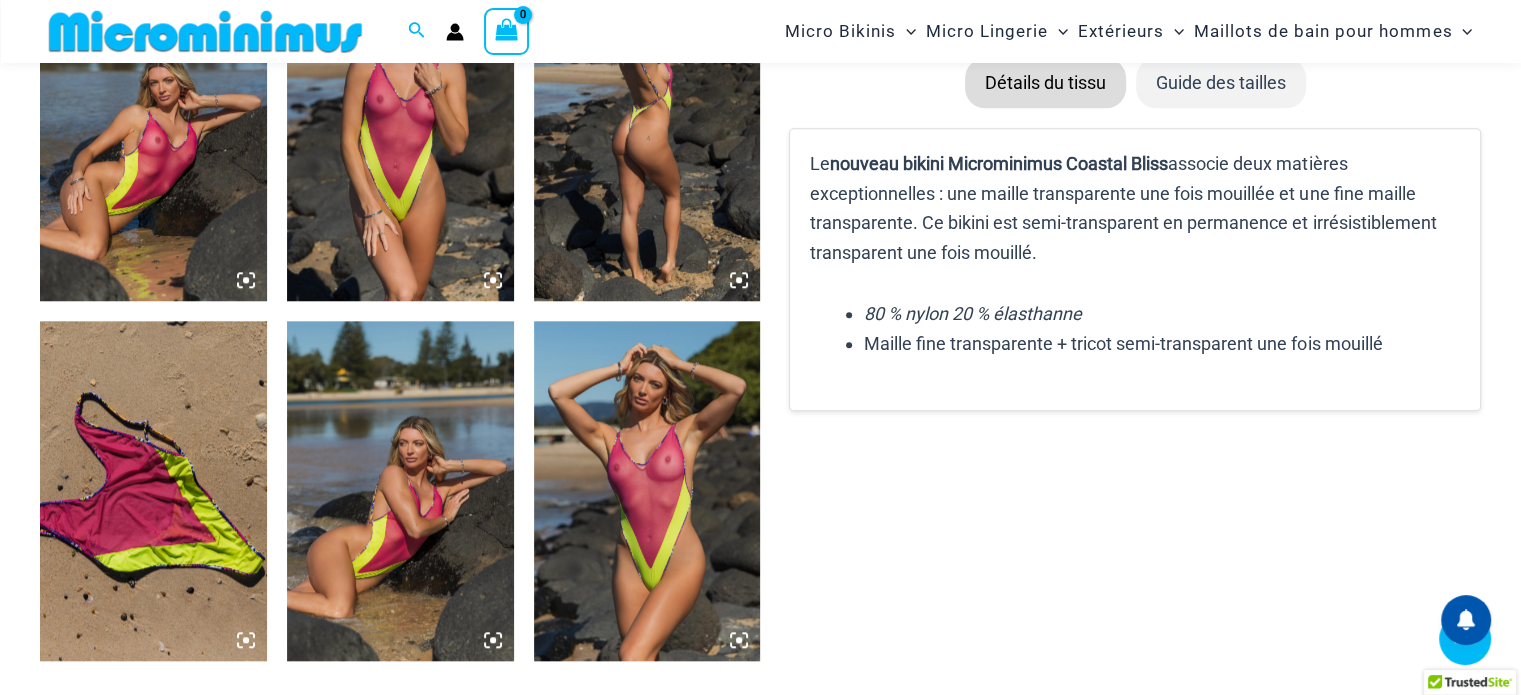 click at bounding box center [400, 130] 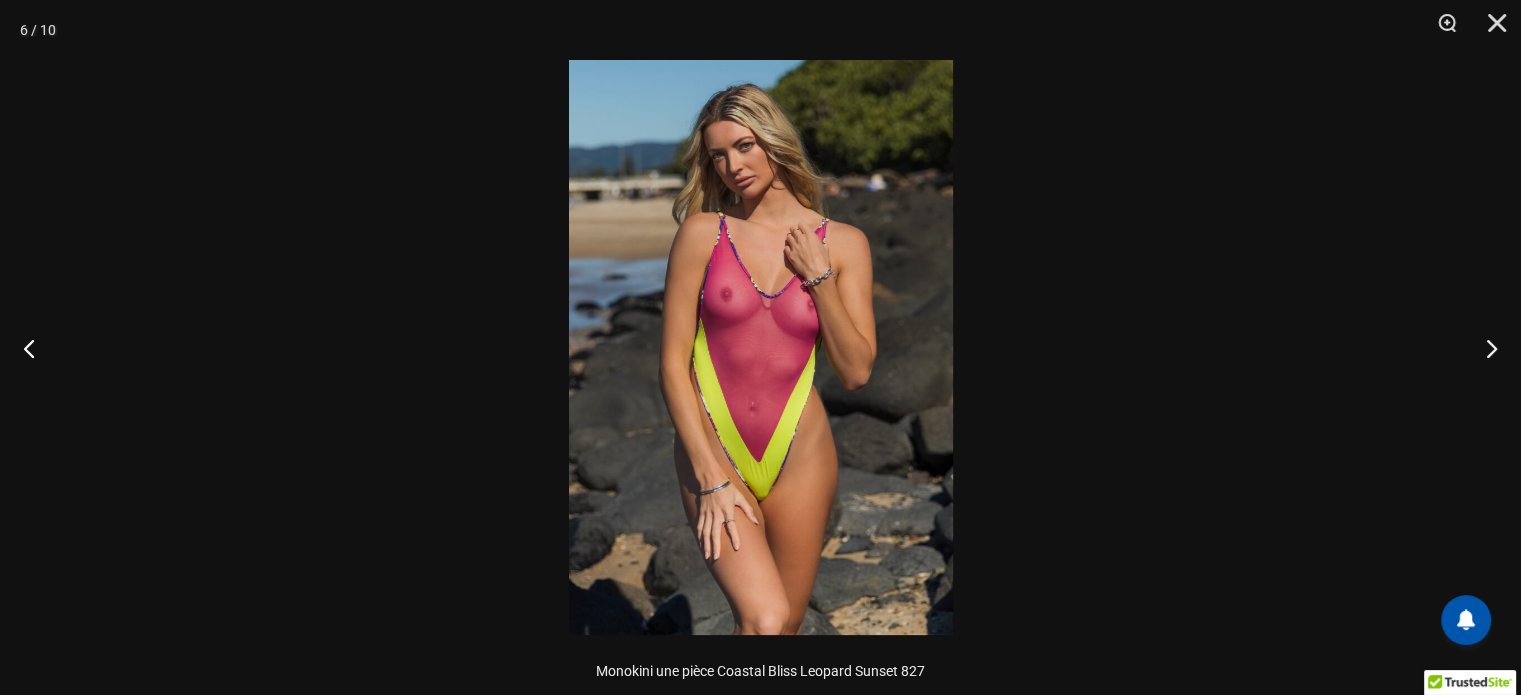 click at bounding box center [761, 347] 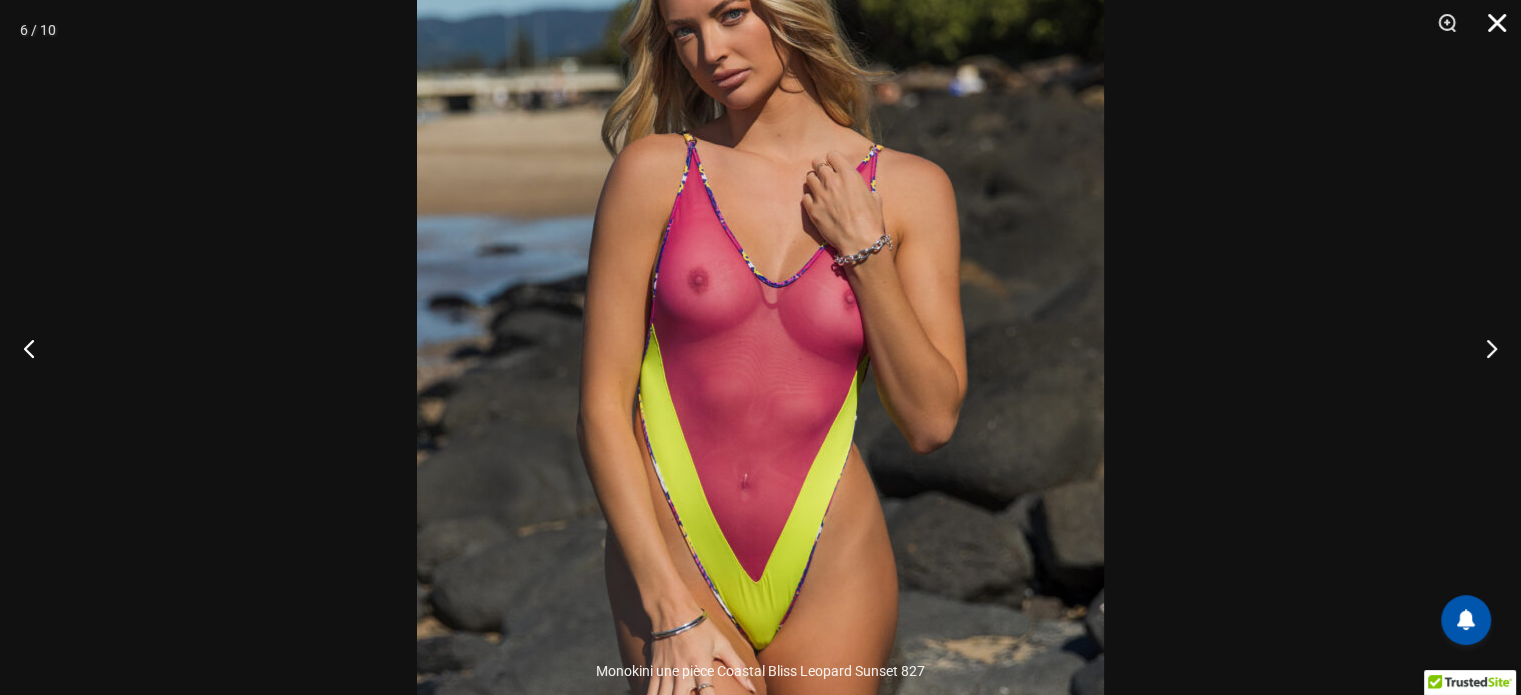 click at bounding box center (1490, 30) 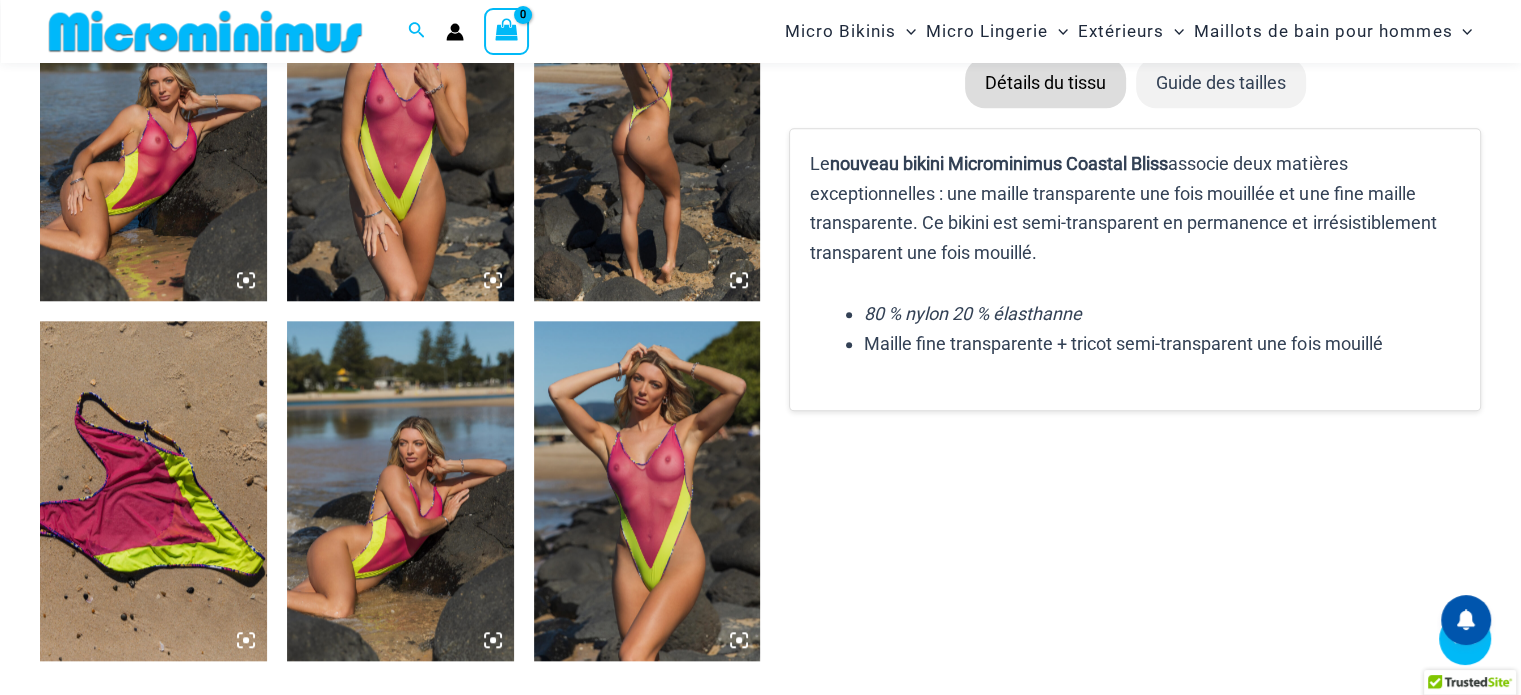 click at bounding box center [647, 491] 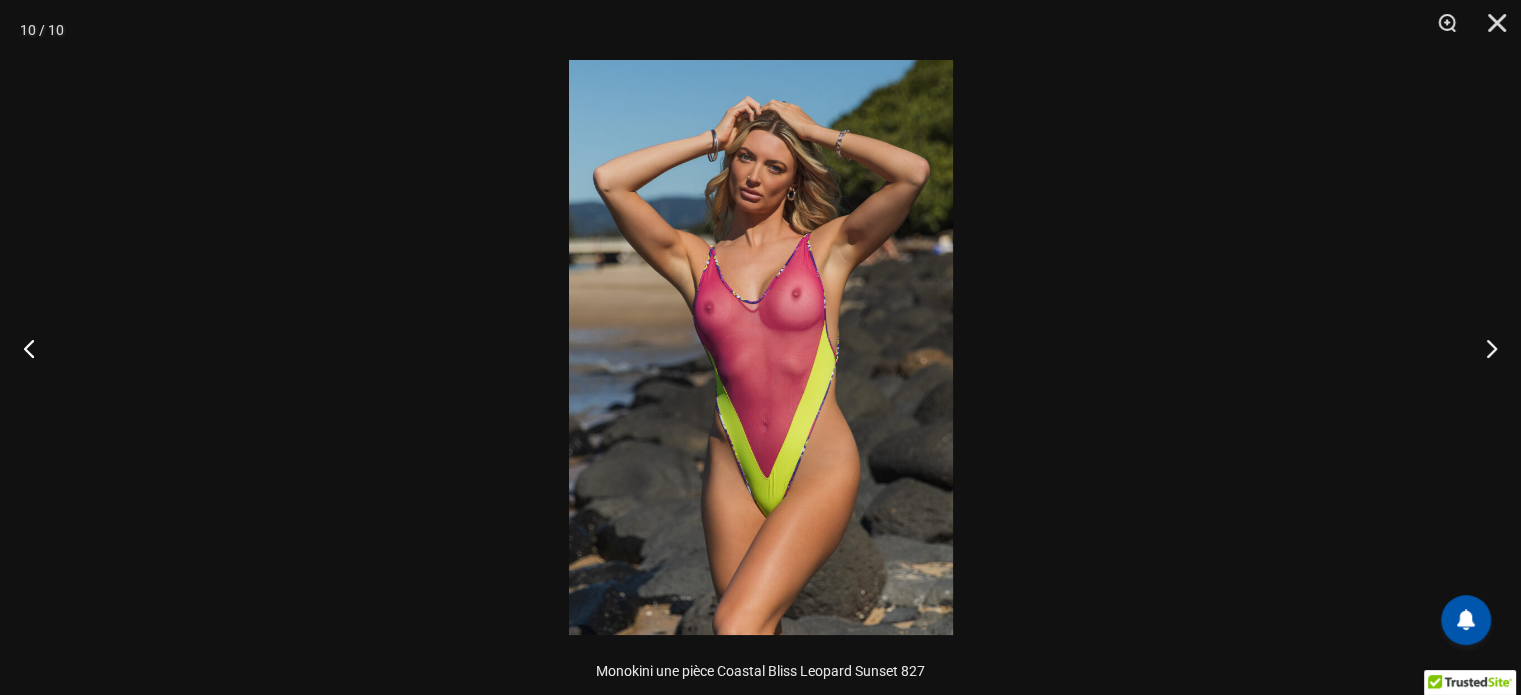 click at bounding box center (761, 347) 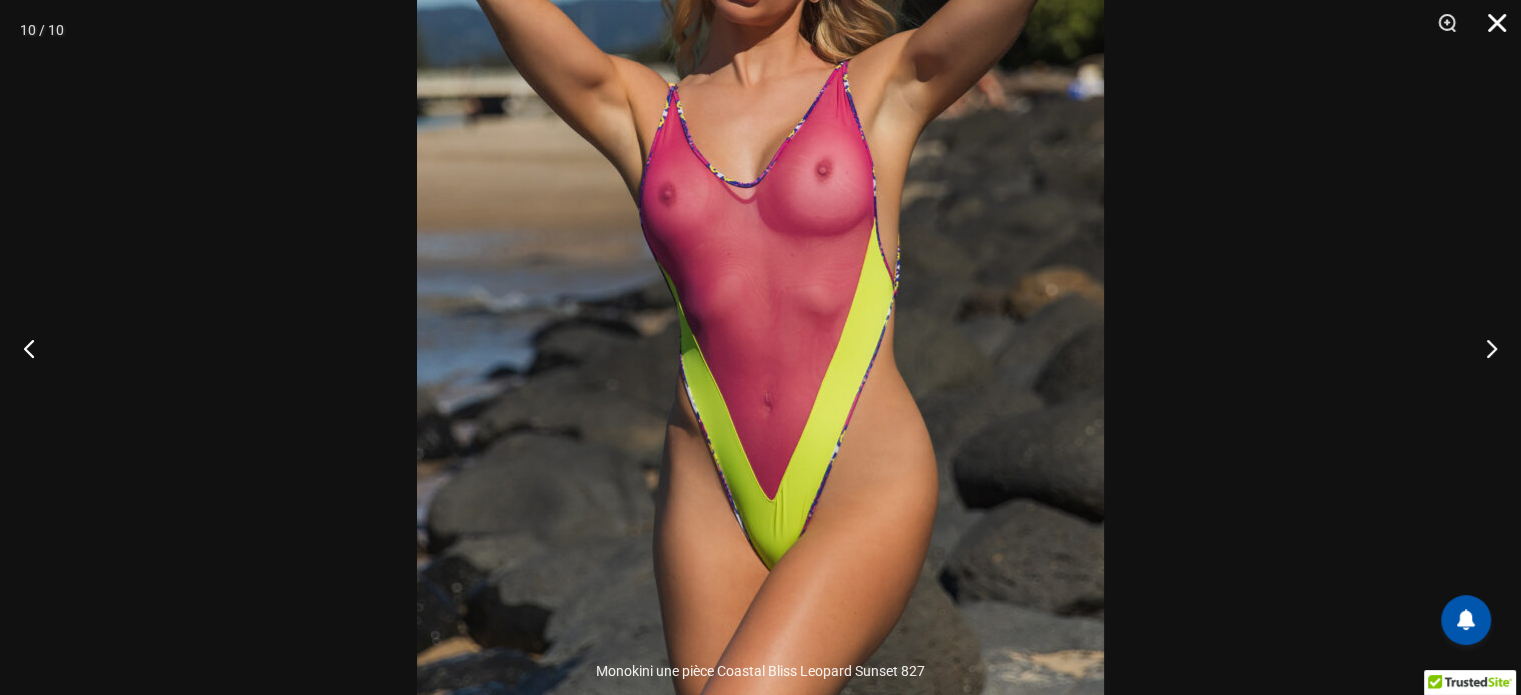 click at bounding box center [1490, 30] 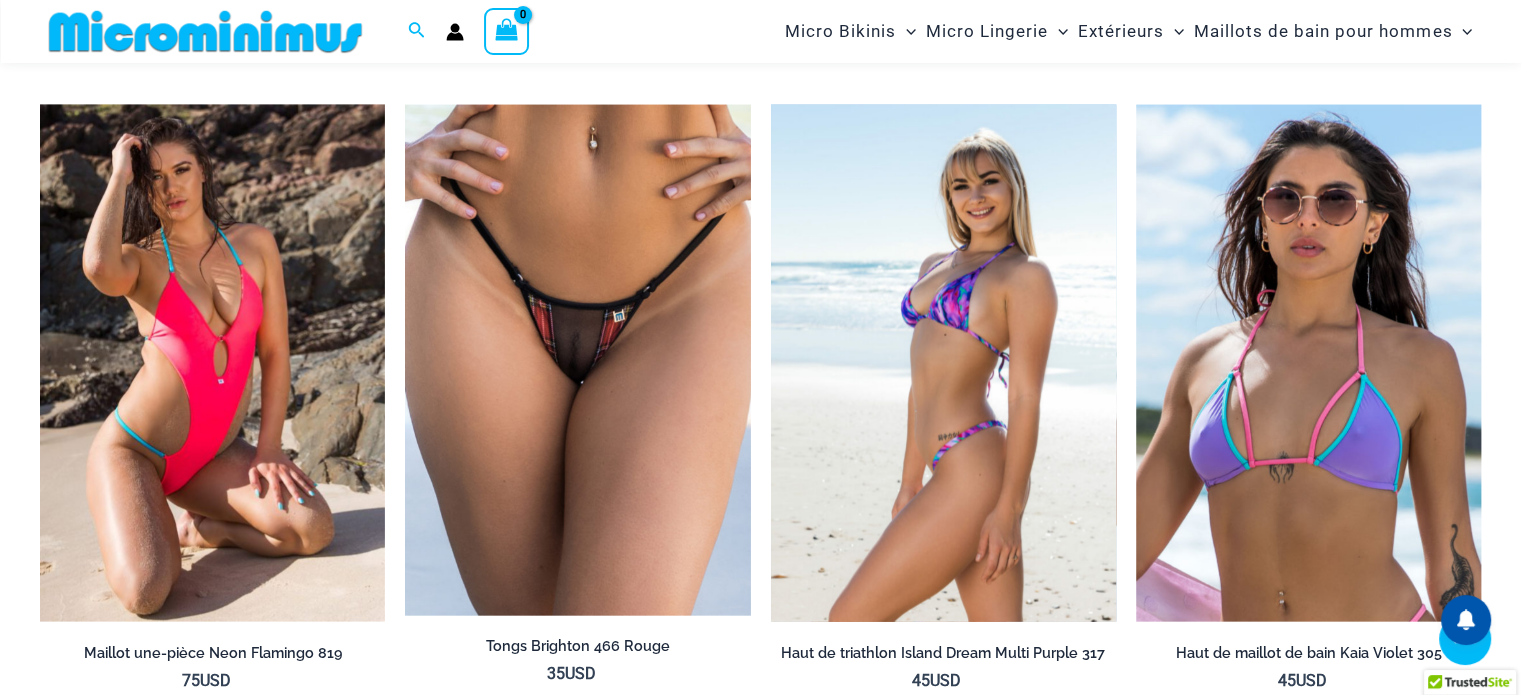 scroll, scrollTop: 4482, scrollLeft: 0, axis: vertical 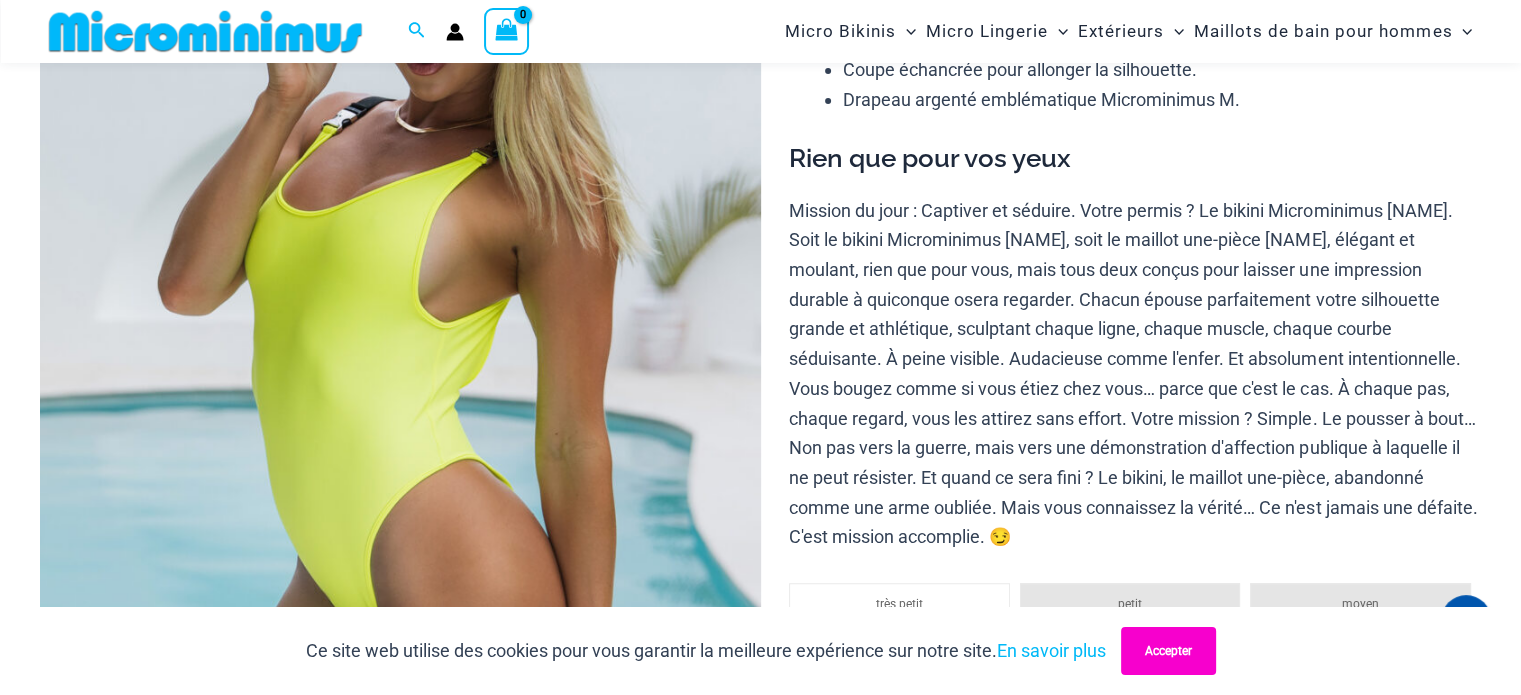 click on "Accepter" at bounding box center (1168, 651) 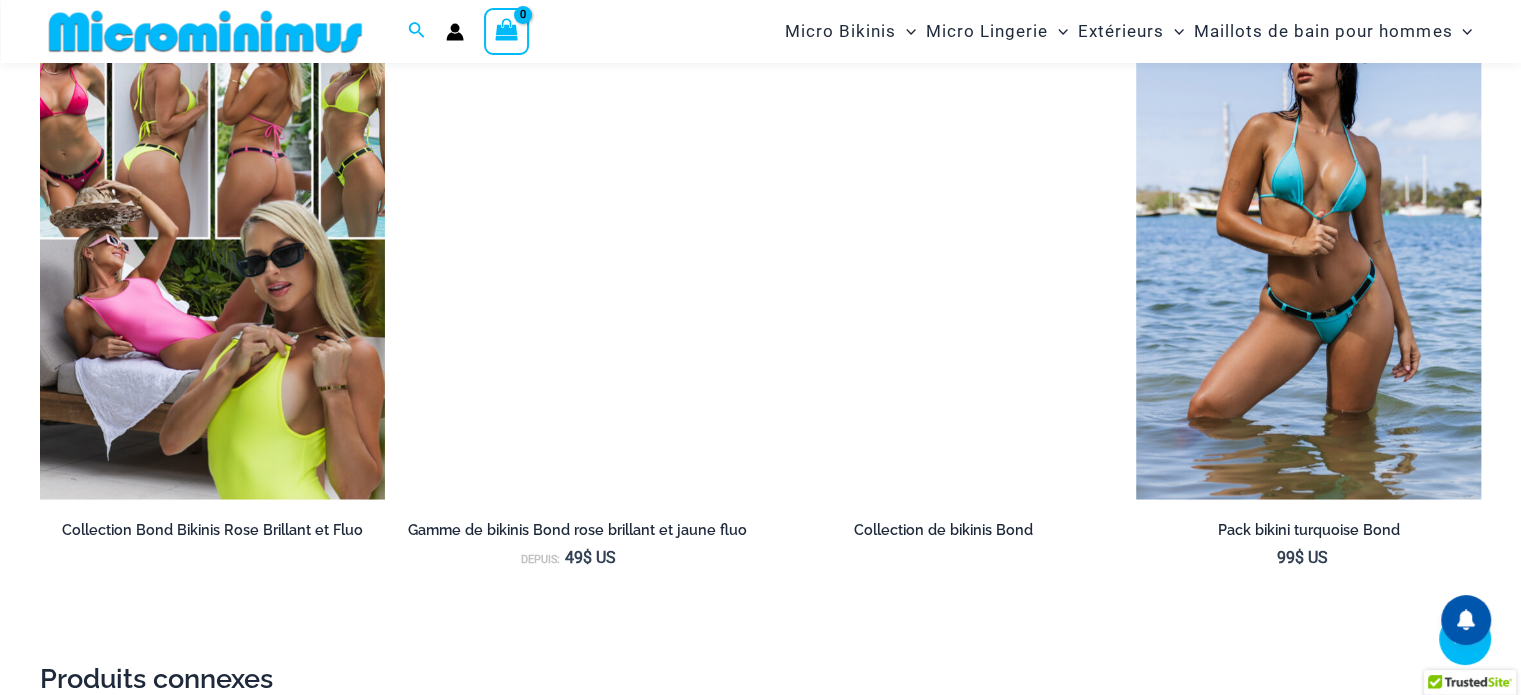 scroll, scrollTop: 2581, scrollLeft: 0, axis: vertical 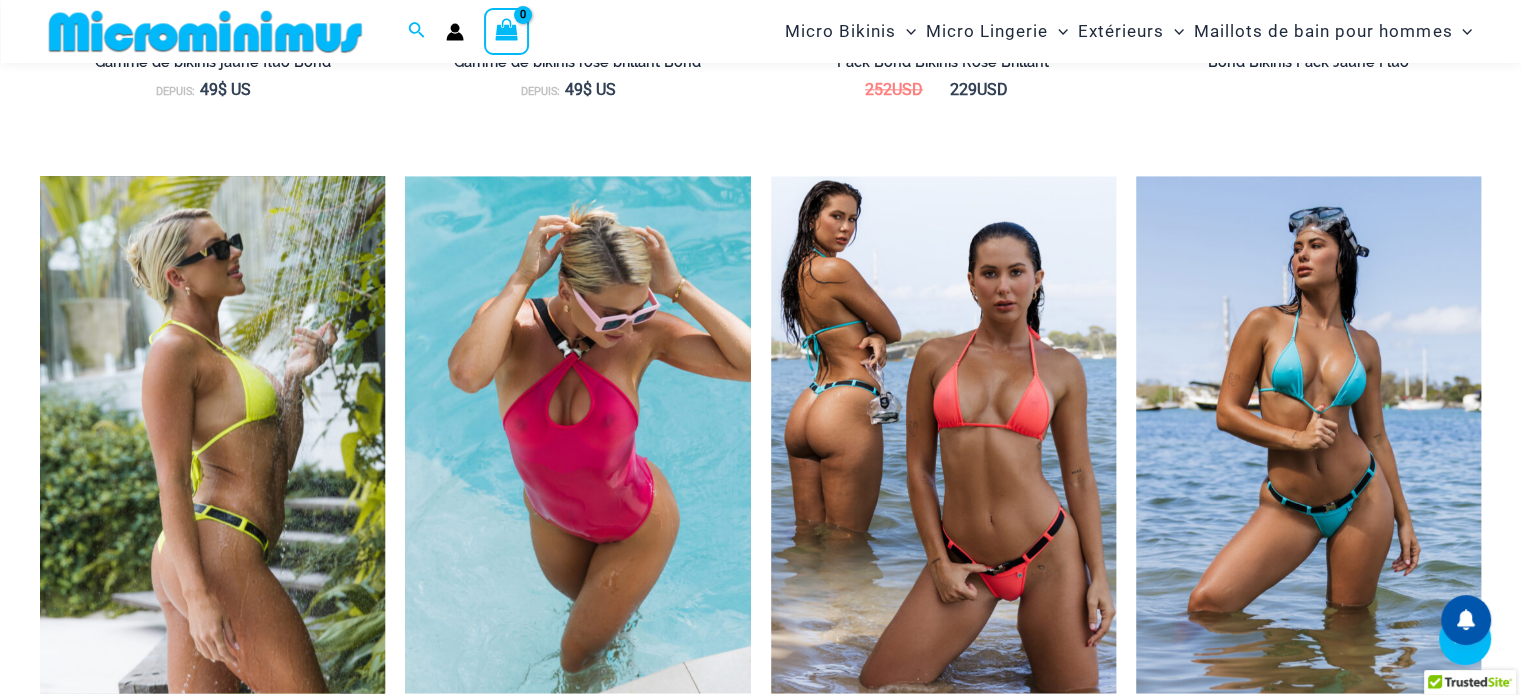 click at bounding box center [212, 435] 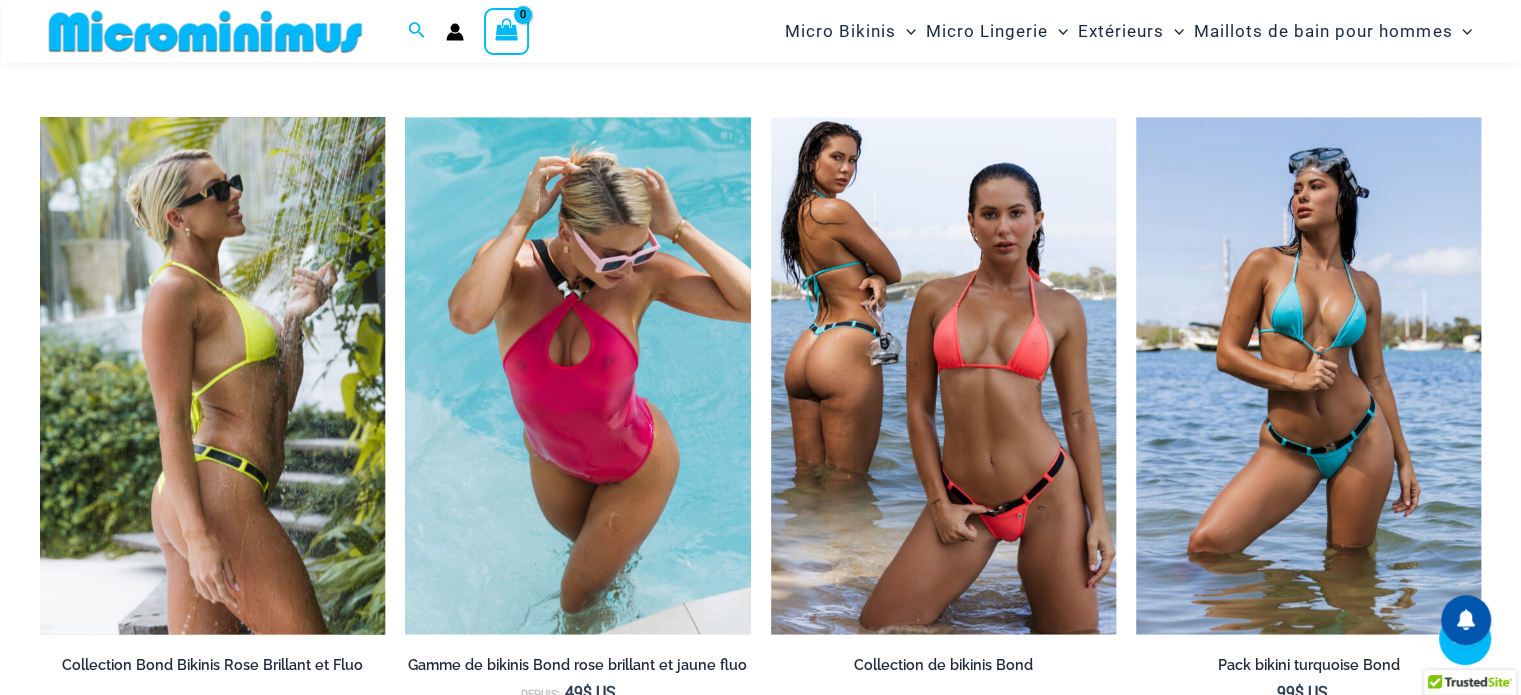 scroll, scrollTop: 2581, scrollLeft: 0, axis: vertical 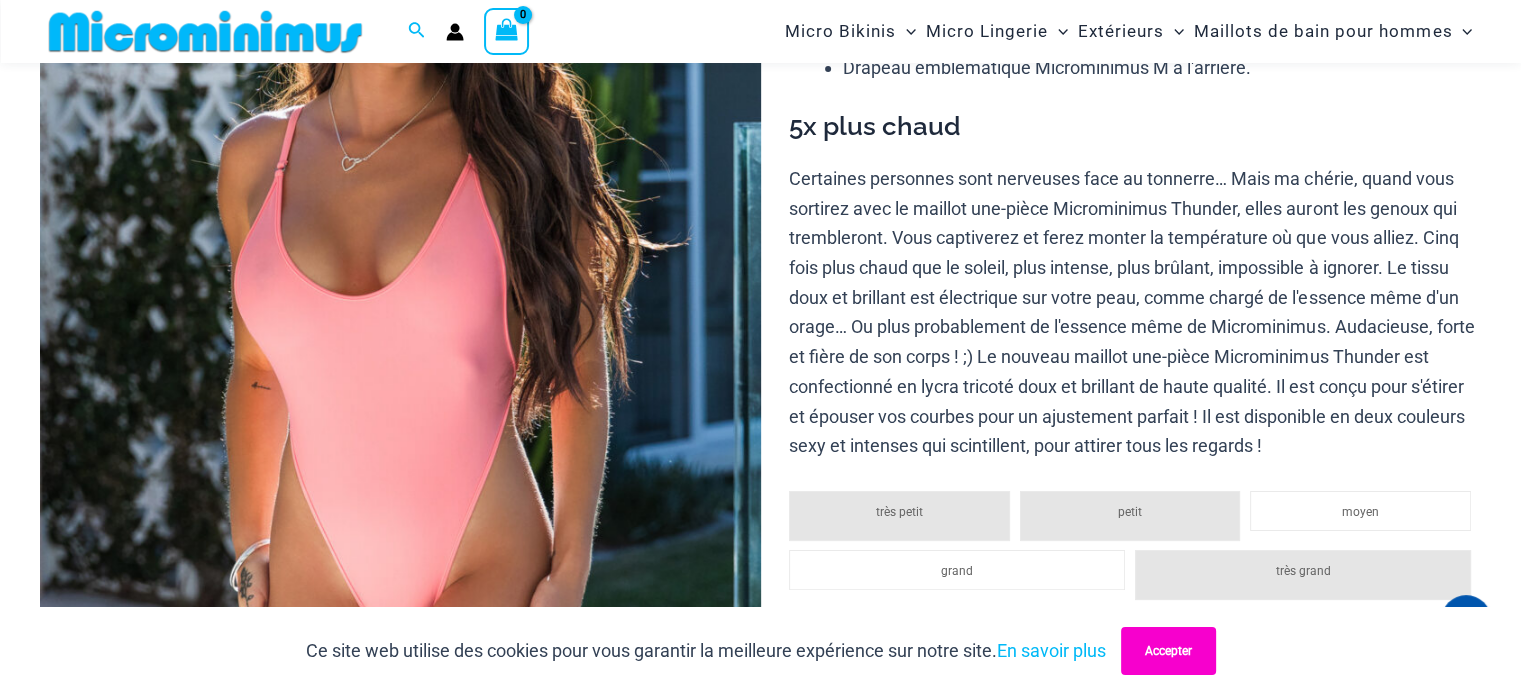 click on "Accepter" at bounding box center [1168, 651] 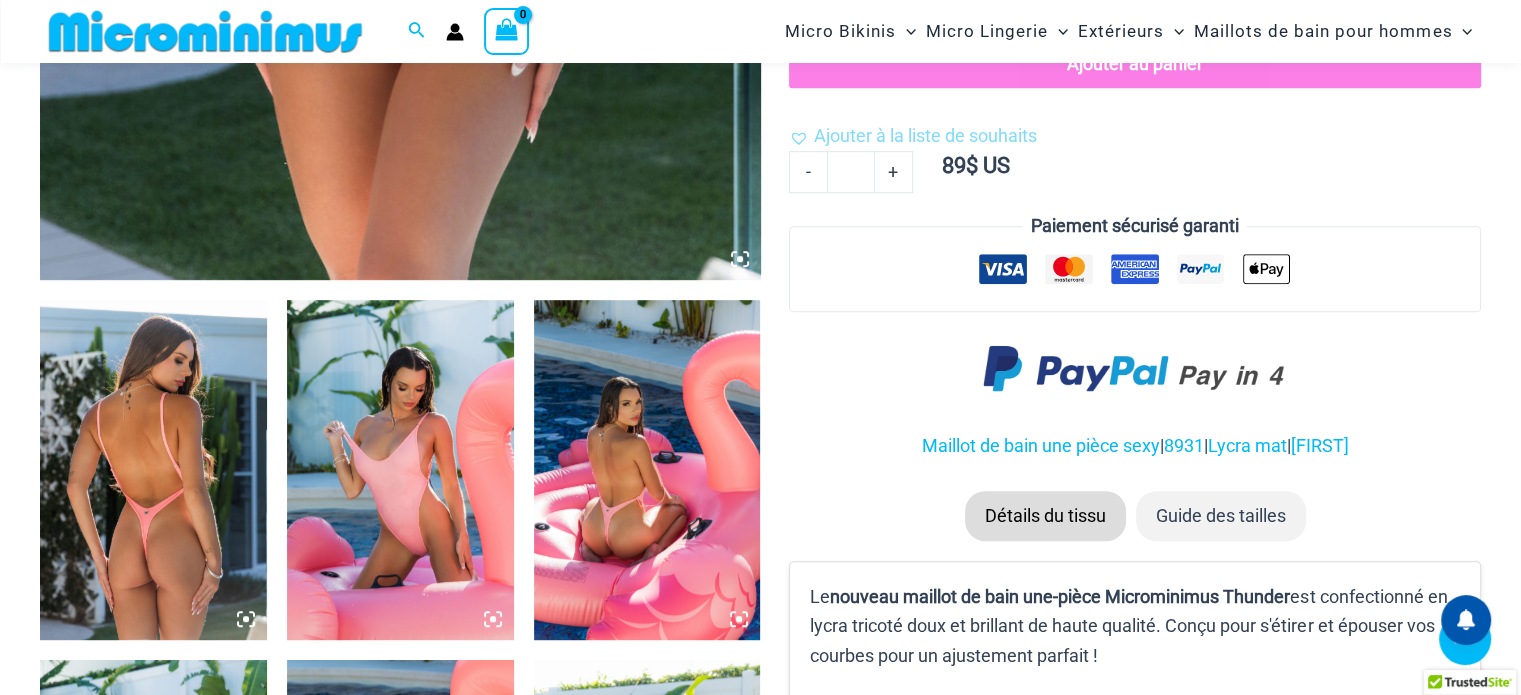 scroll, scrollTop: 1083, scrollLeft: 0, axis: vertical 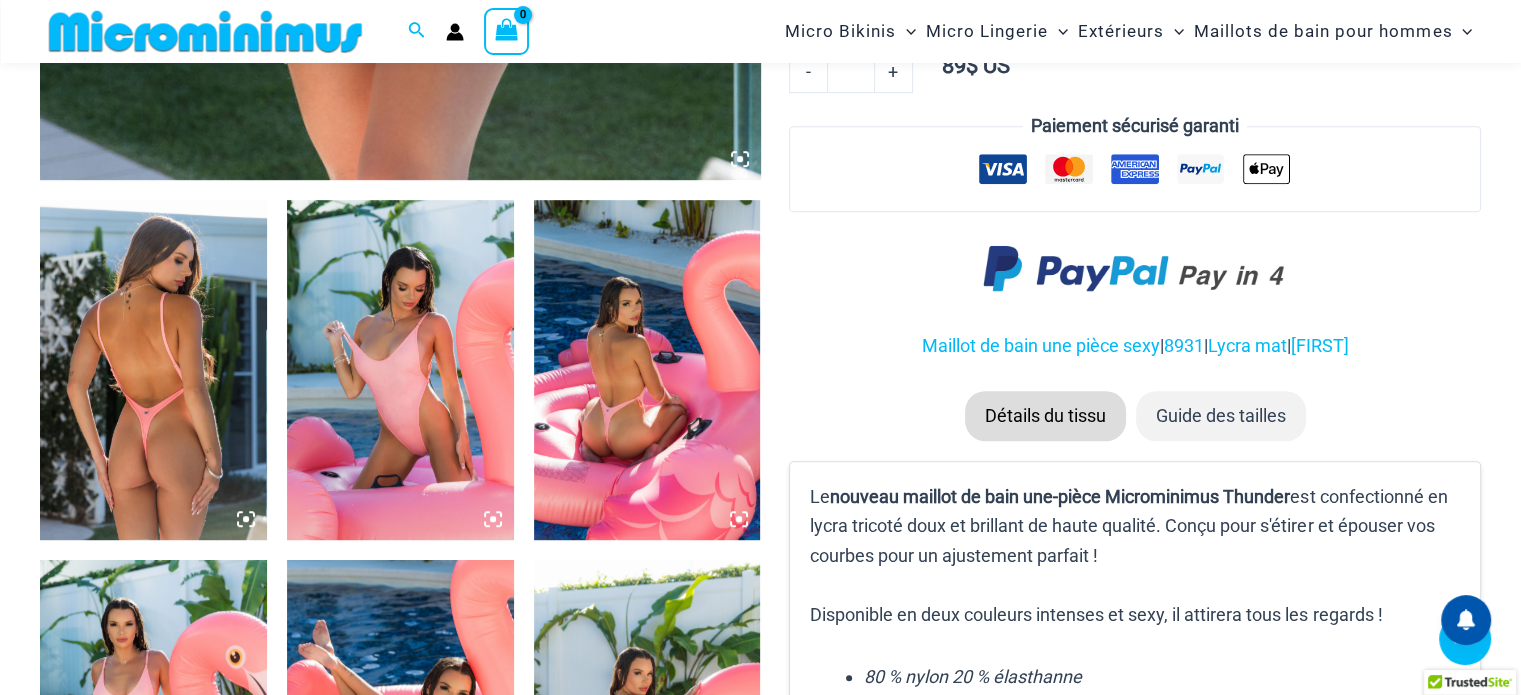 click at bounding box center (400, 370) 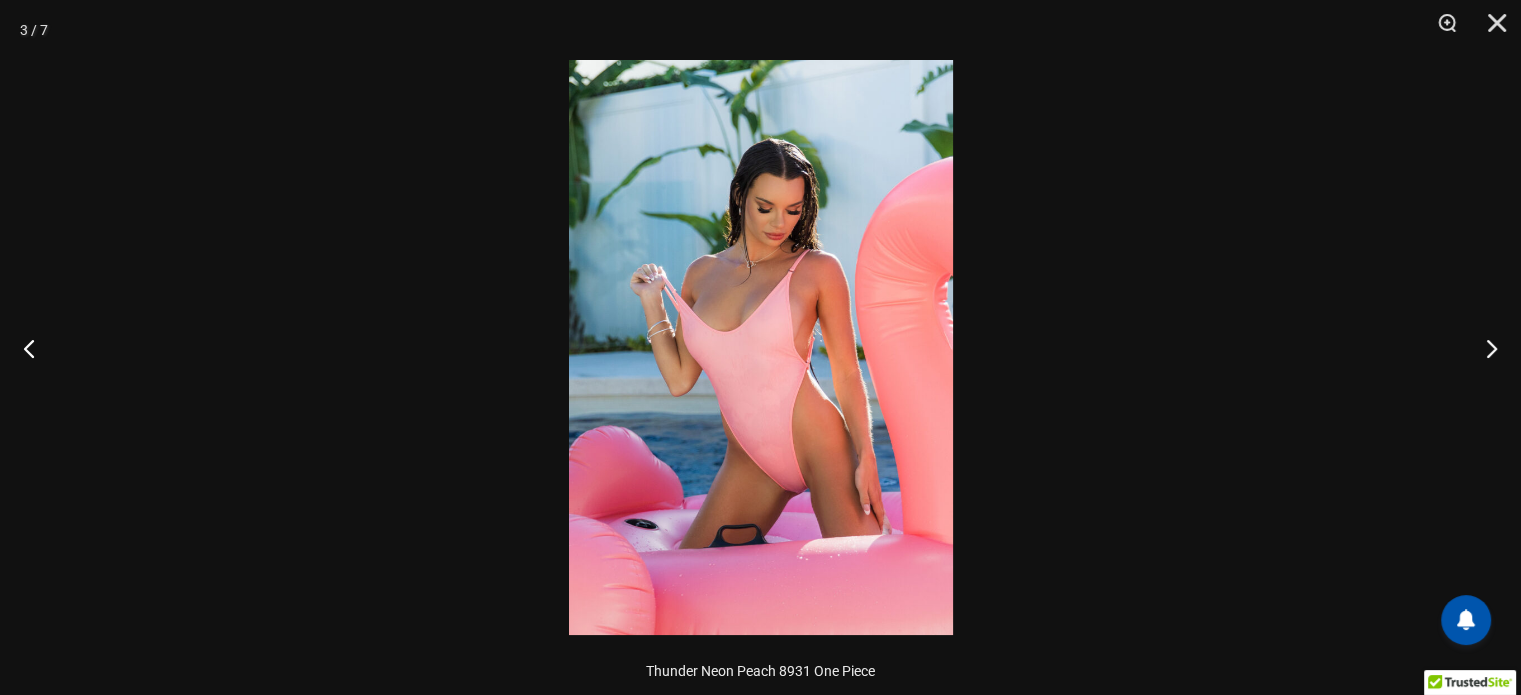 click at bounding box center [761, 347] 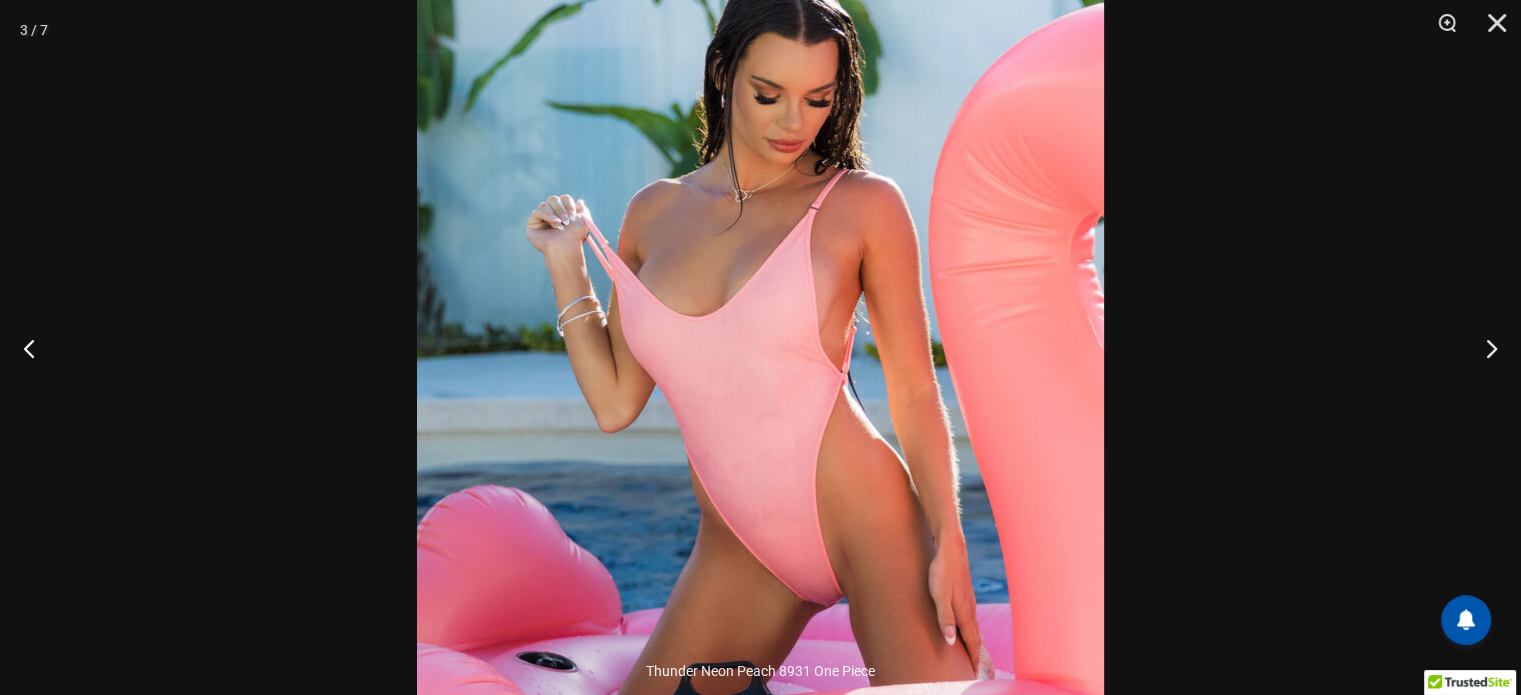 click at bounding box center (760, 347) 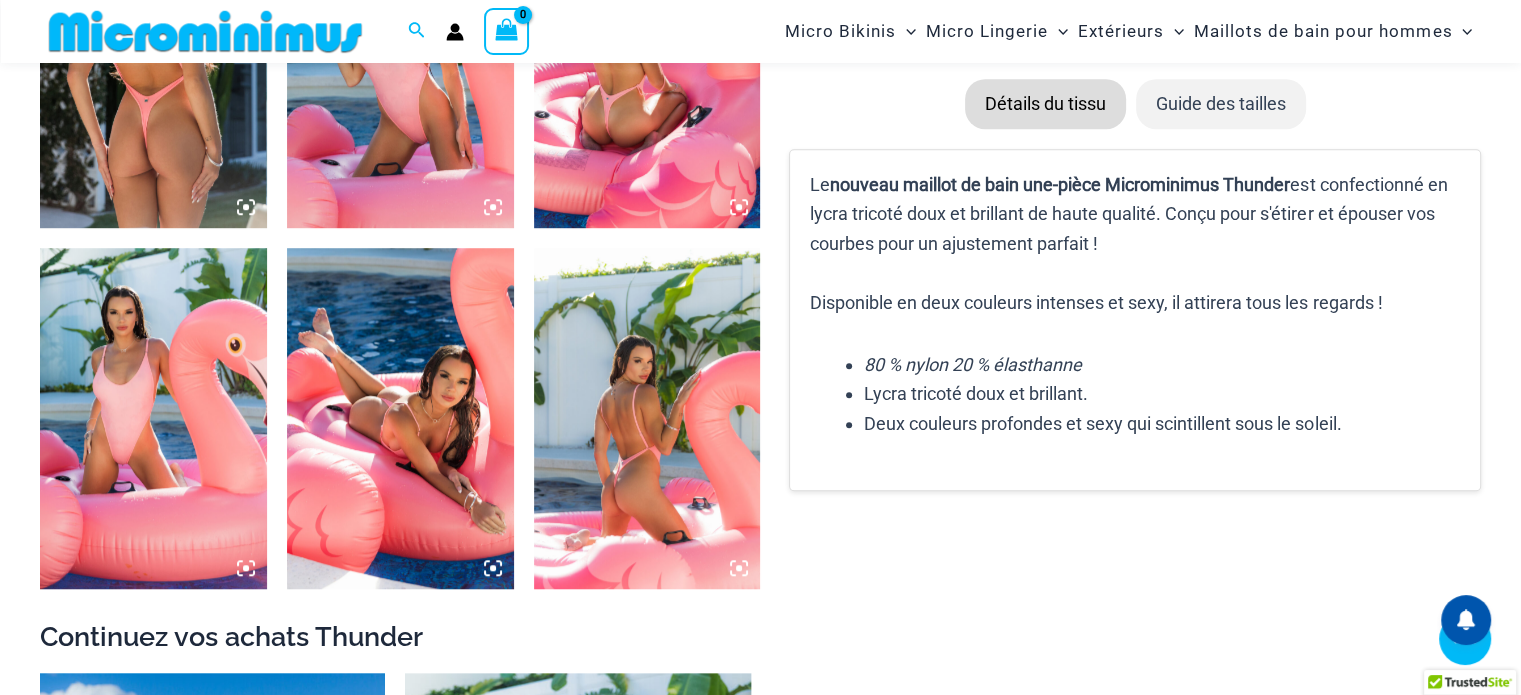 scroll, scrollTop: 1483, scrollLeft: 0, axis: vertical 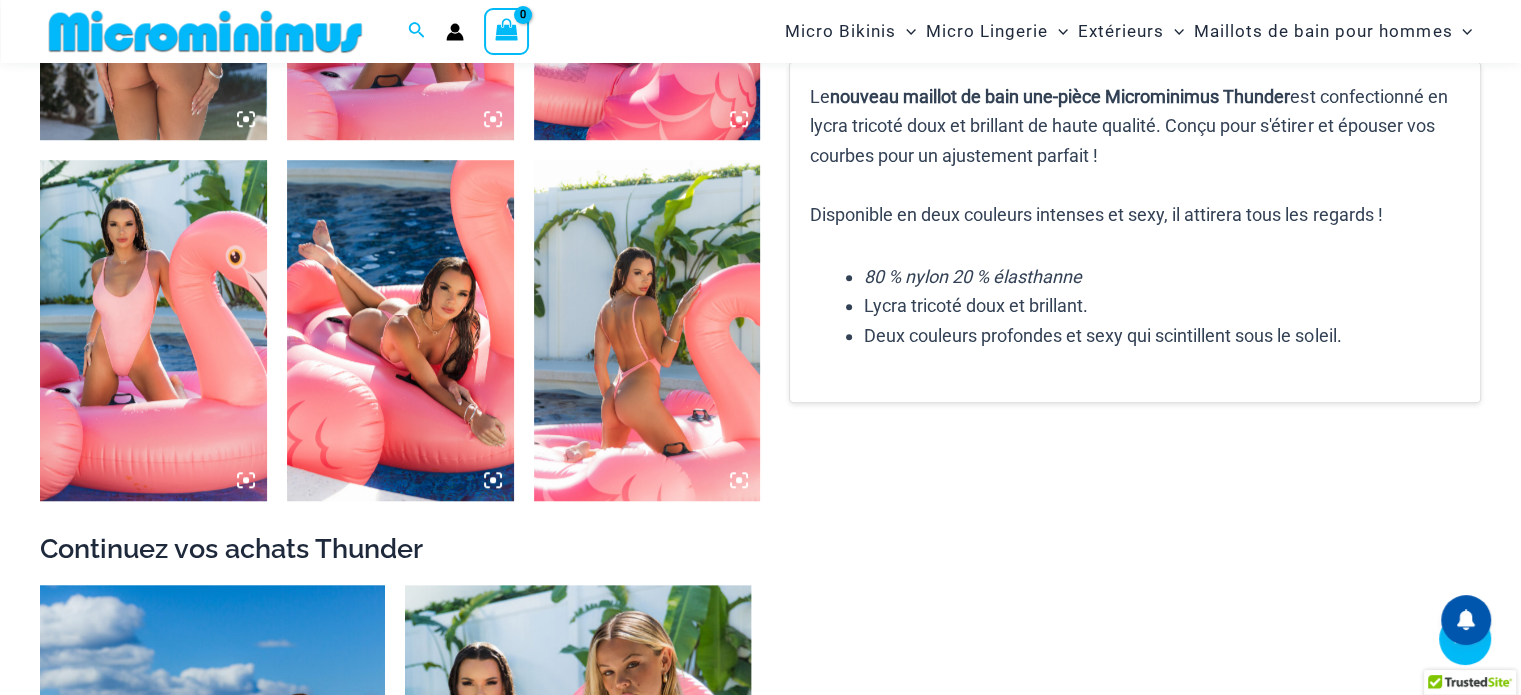 click at bounding box center [153, 330] 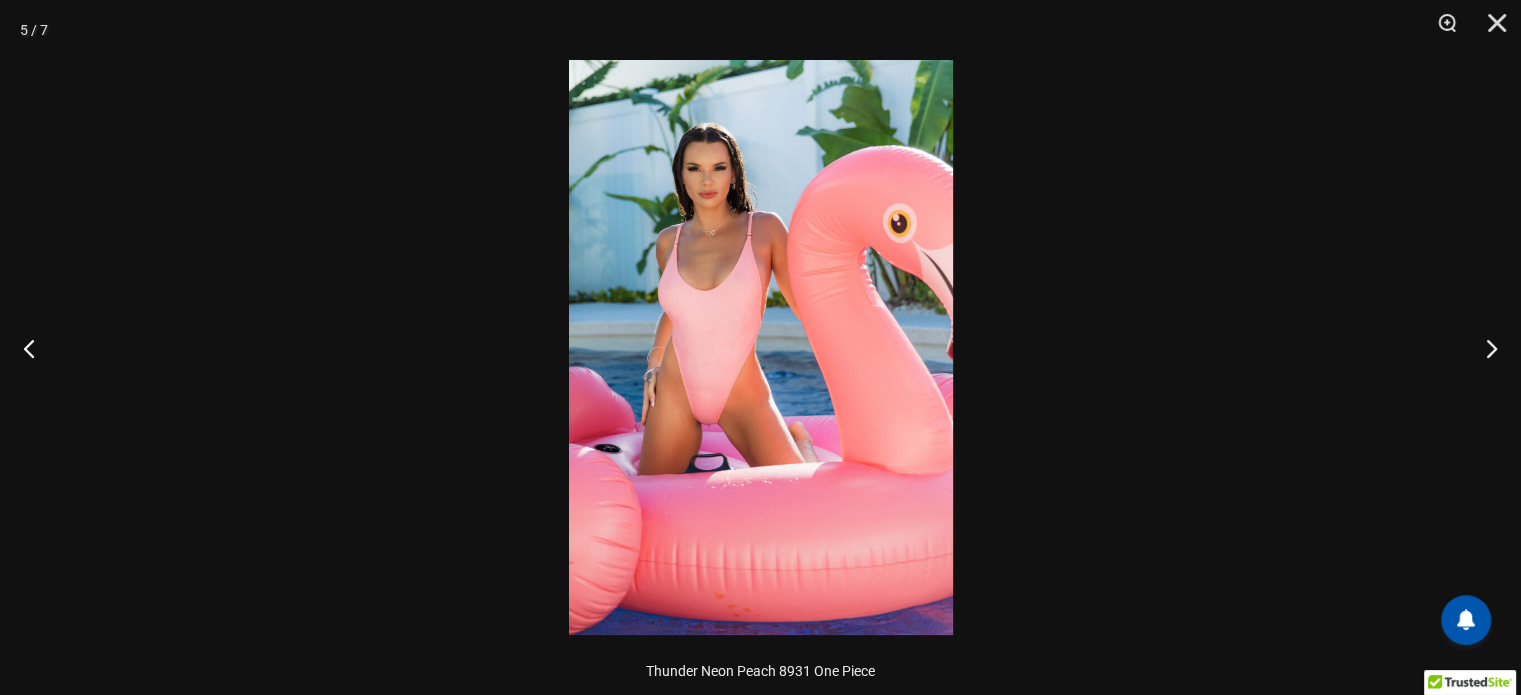 click at bounding box center [761, 347] 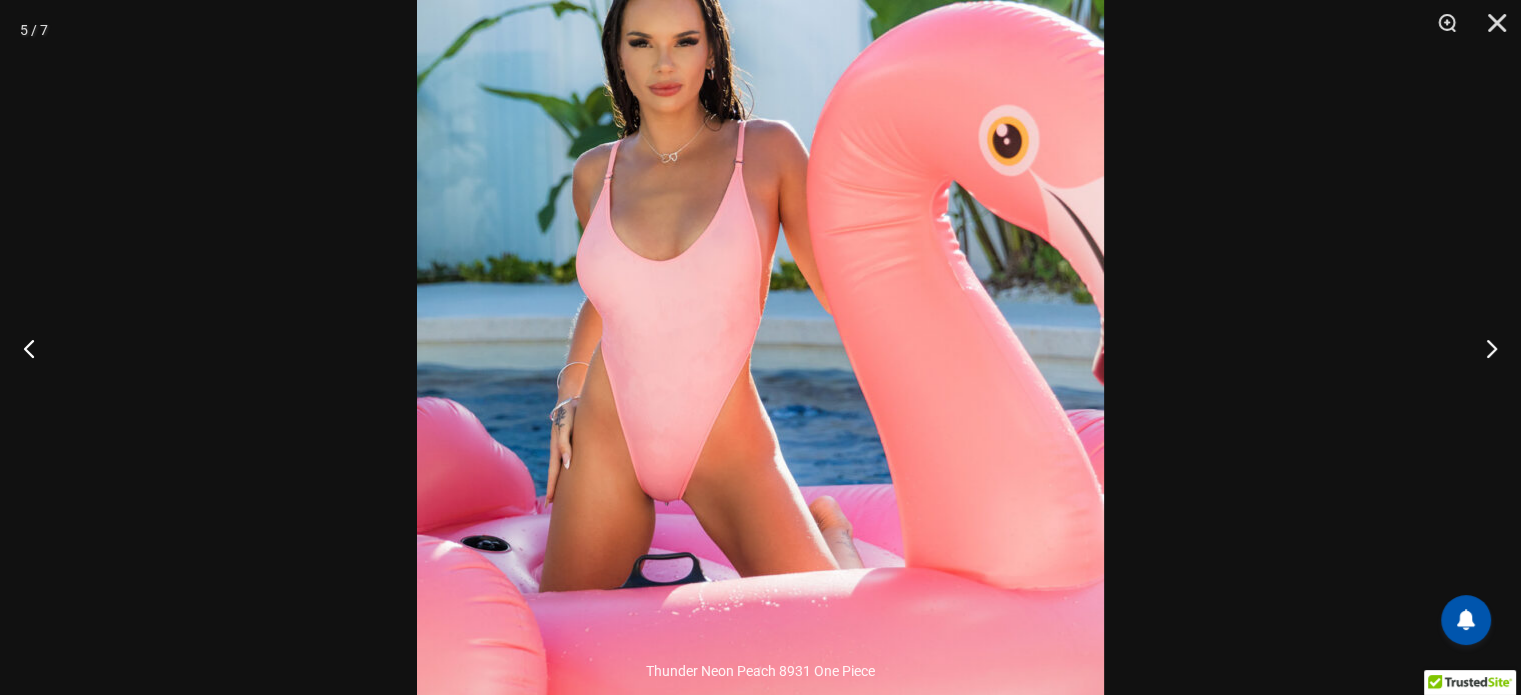 click at bounding box center (760, 347) 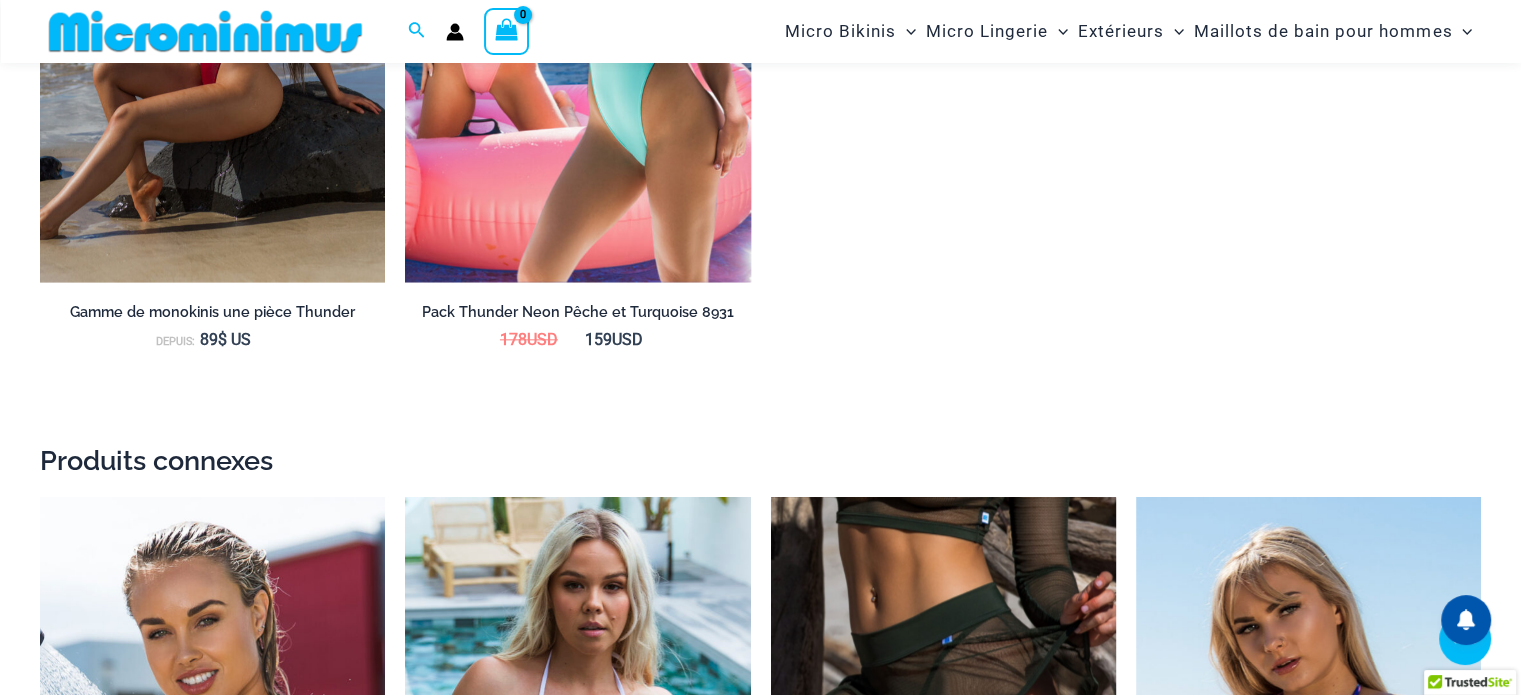 scroll, scrollTop: 2083, scrollLeft: 0, axis: vertical 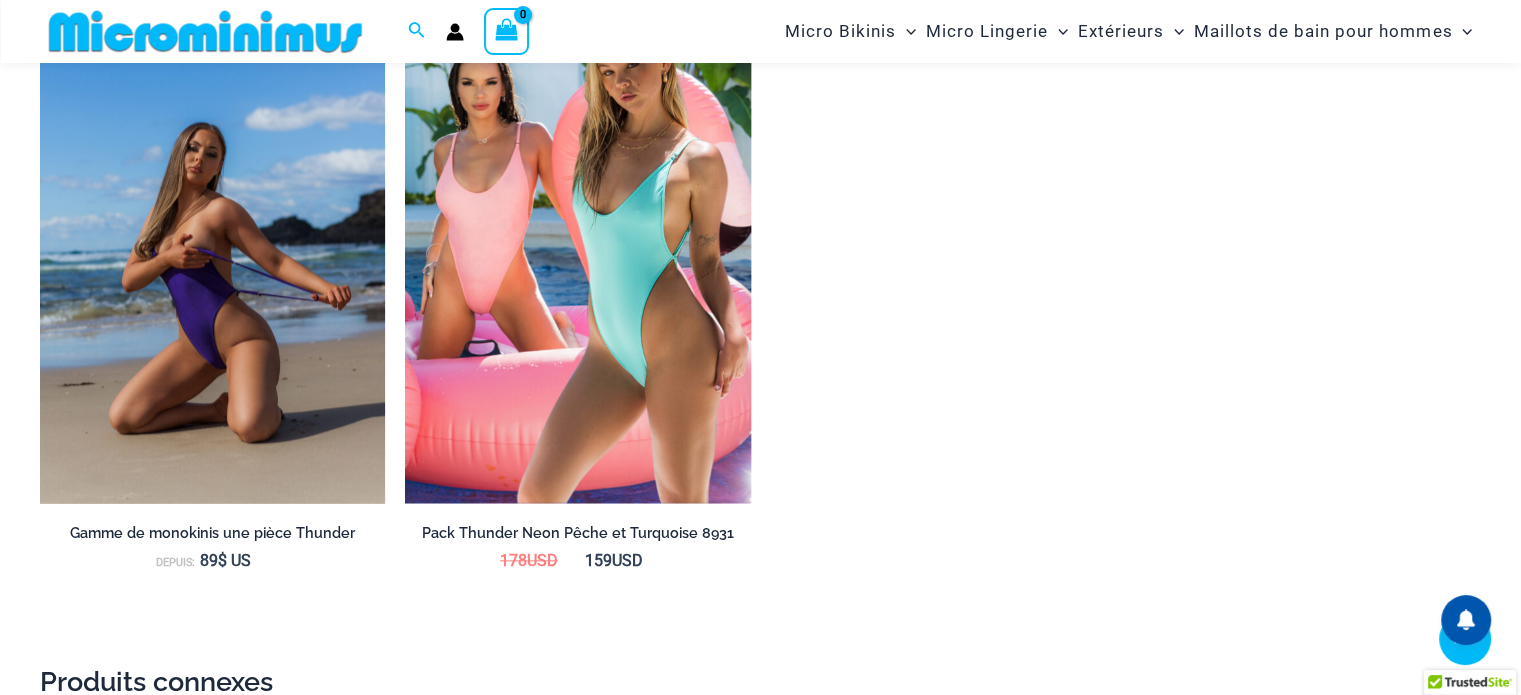 click at bounding box center (212, 244) 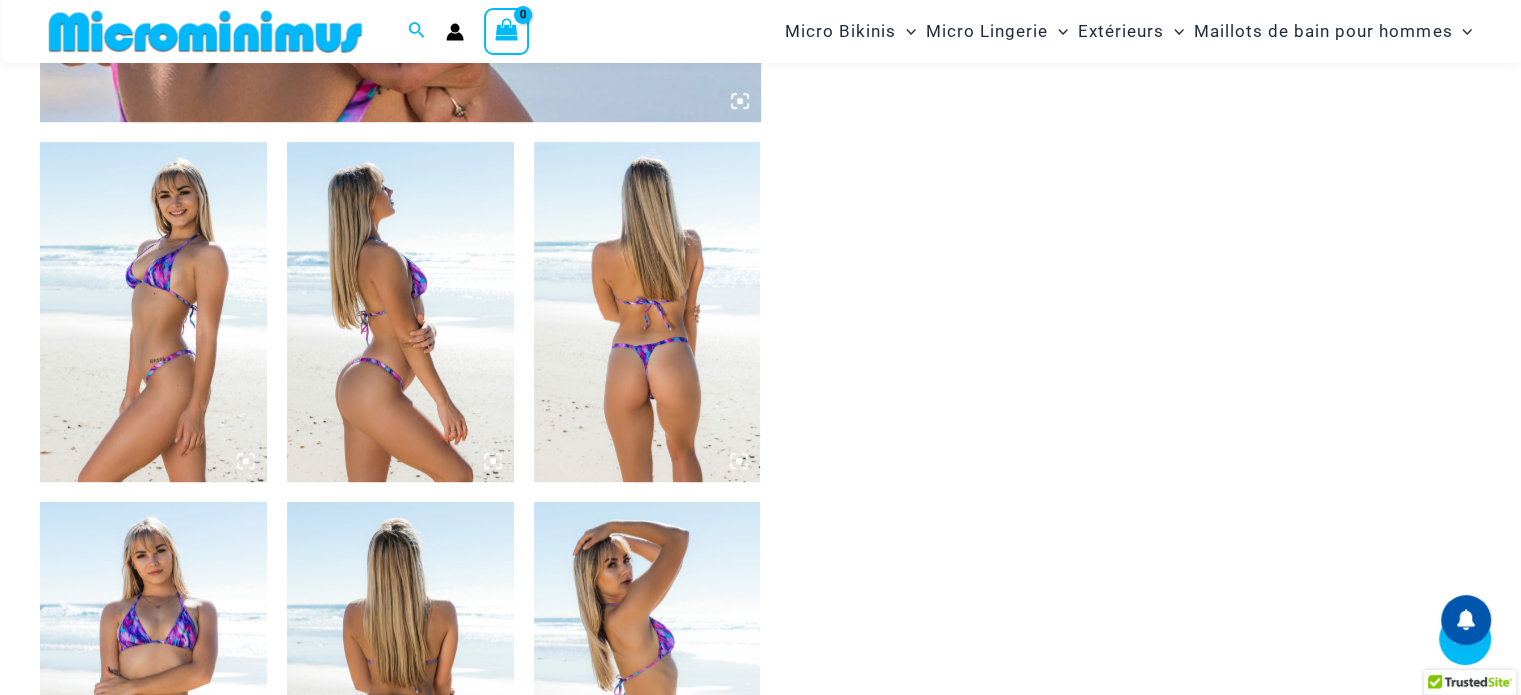 scroll, scrollTop: 1082, scrollLeft: 0, axis: vertical 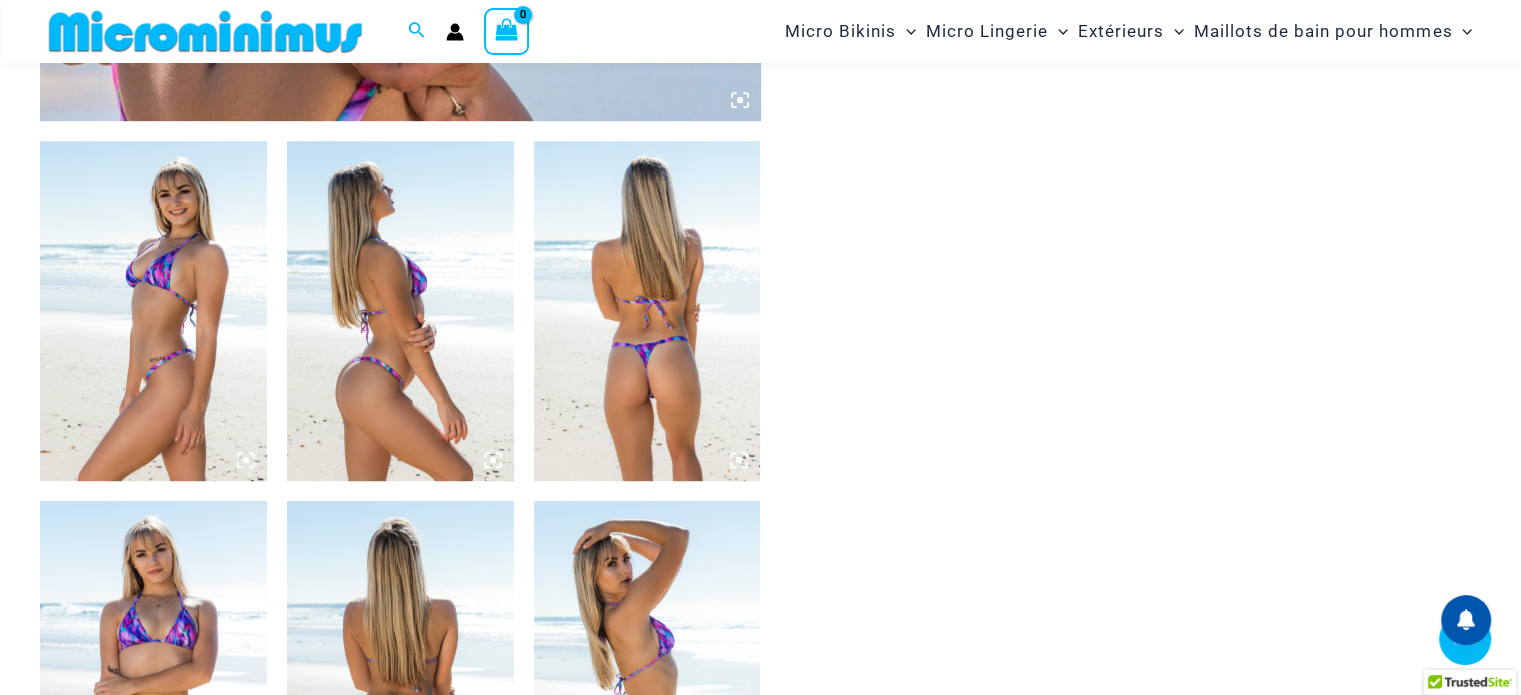 click on "**********" at bounding box center (760, 1972) 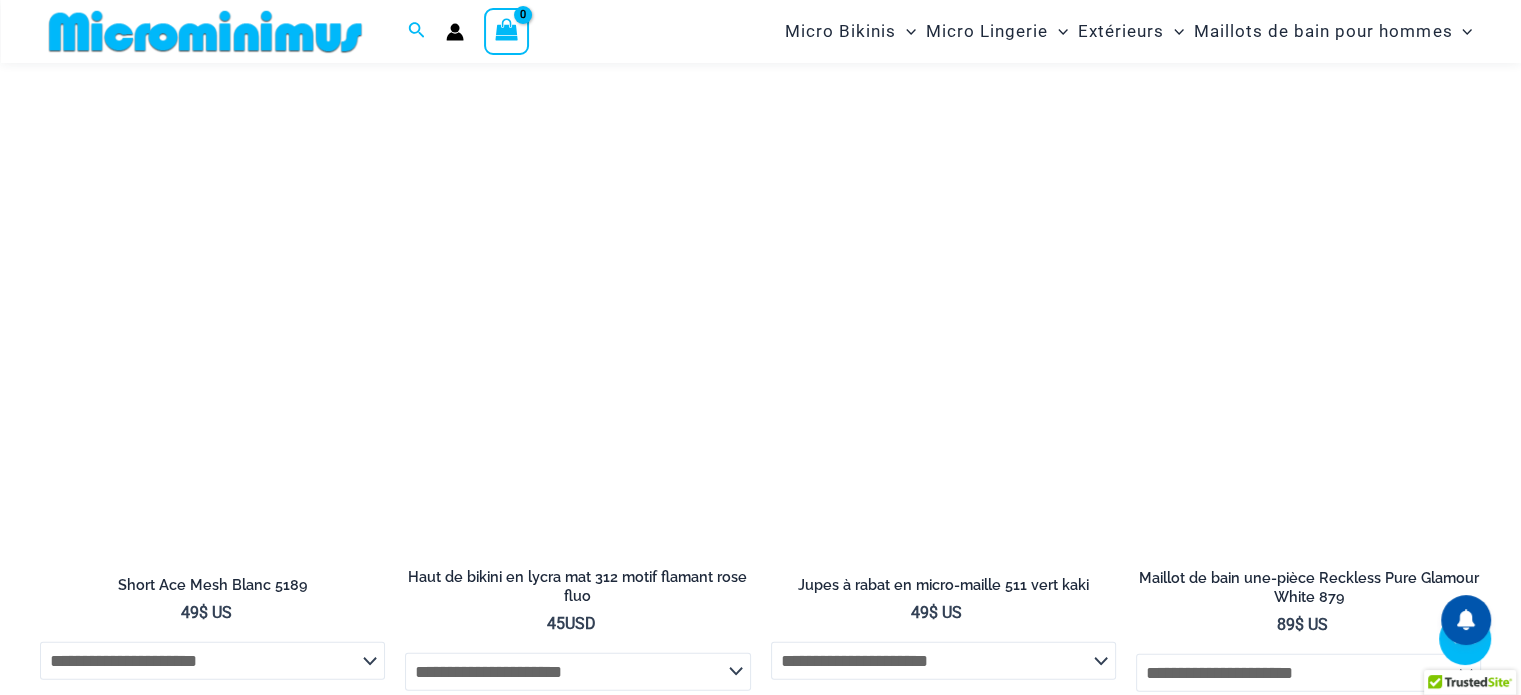 scroll, scrollTop: 5182, scrollLeft: 0, axis: vertical 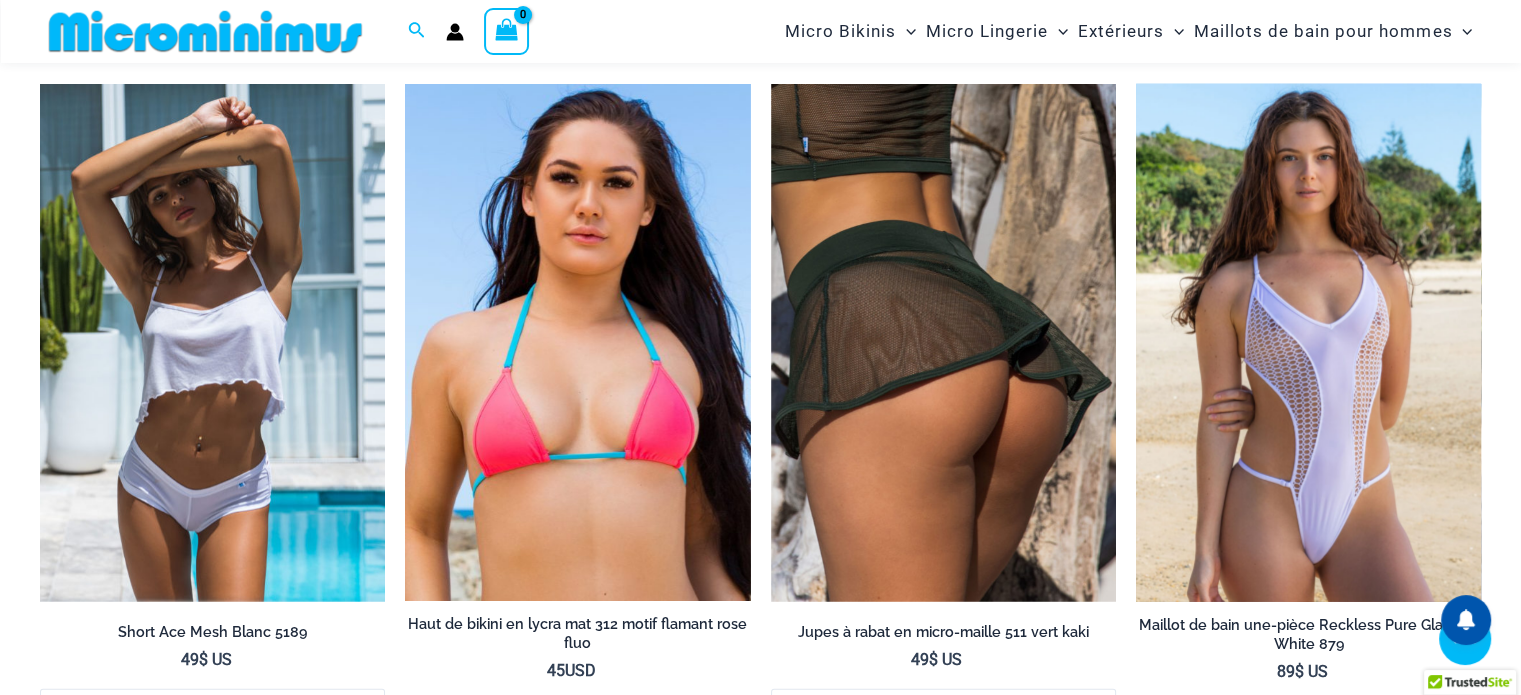 click at bounding box center [1308, 343] 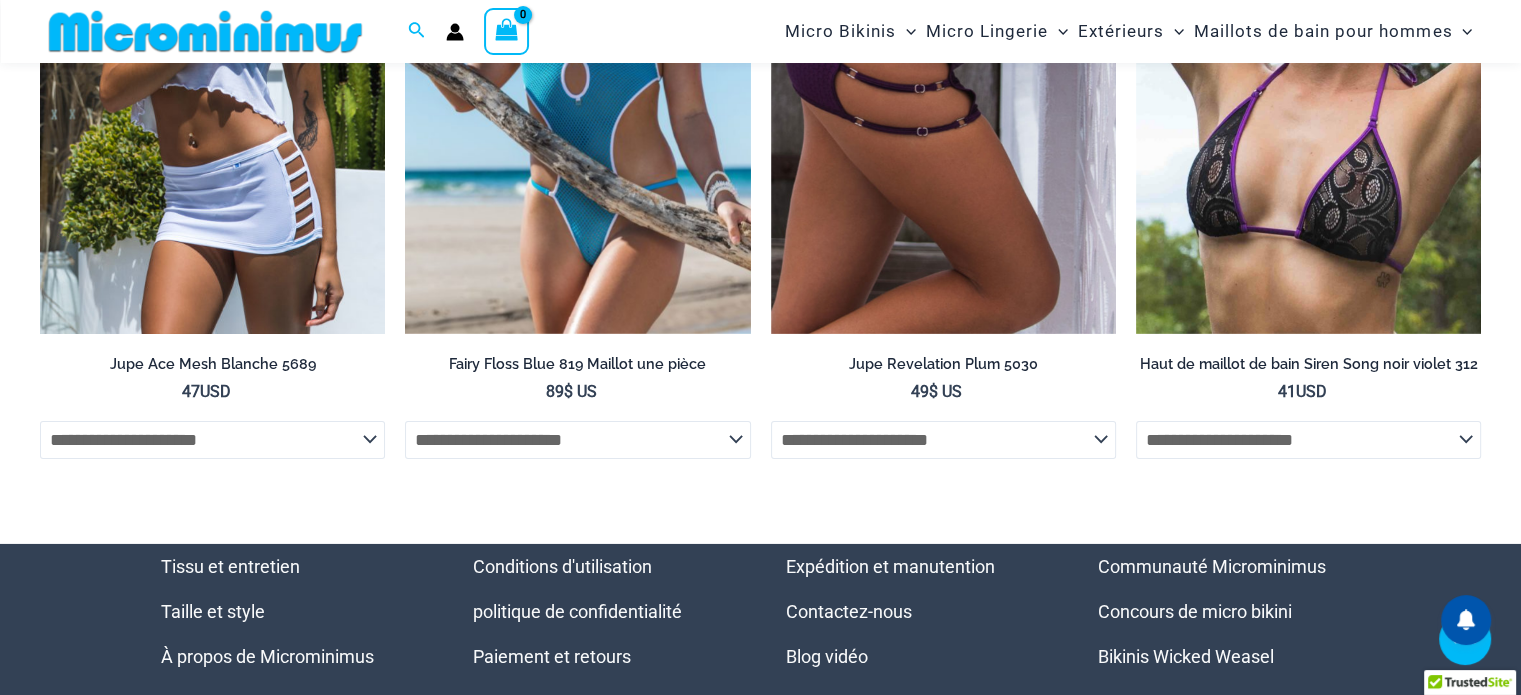 scroll, scrollTop: 6772, scrollLeft: 0, axis: vertical 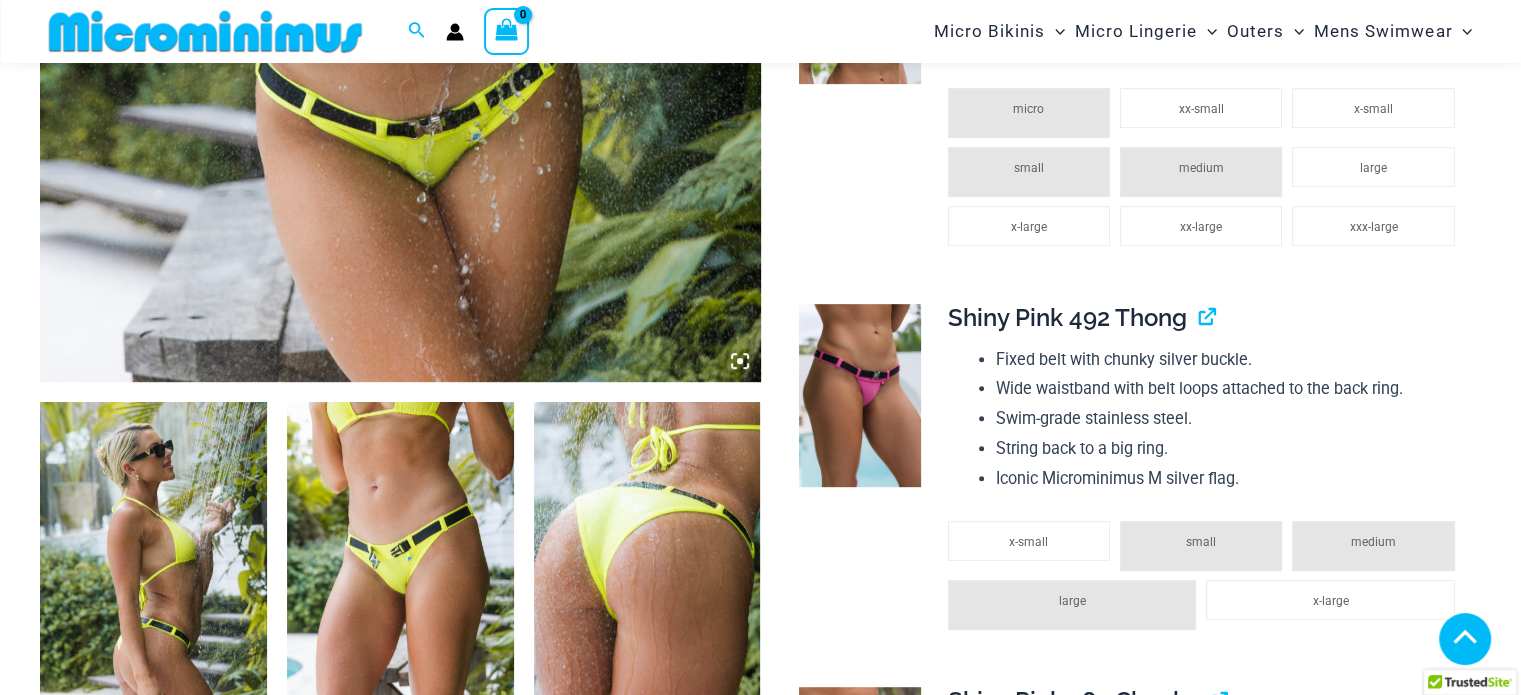 click at bounding box center [153, 1293] 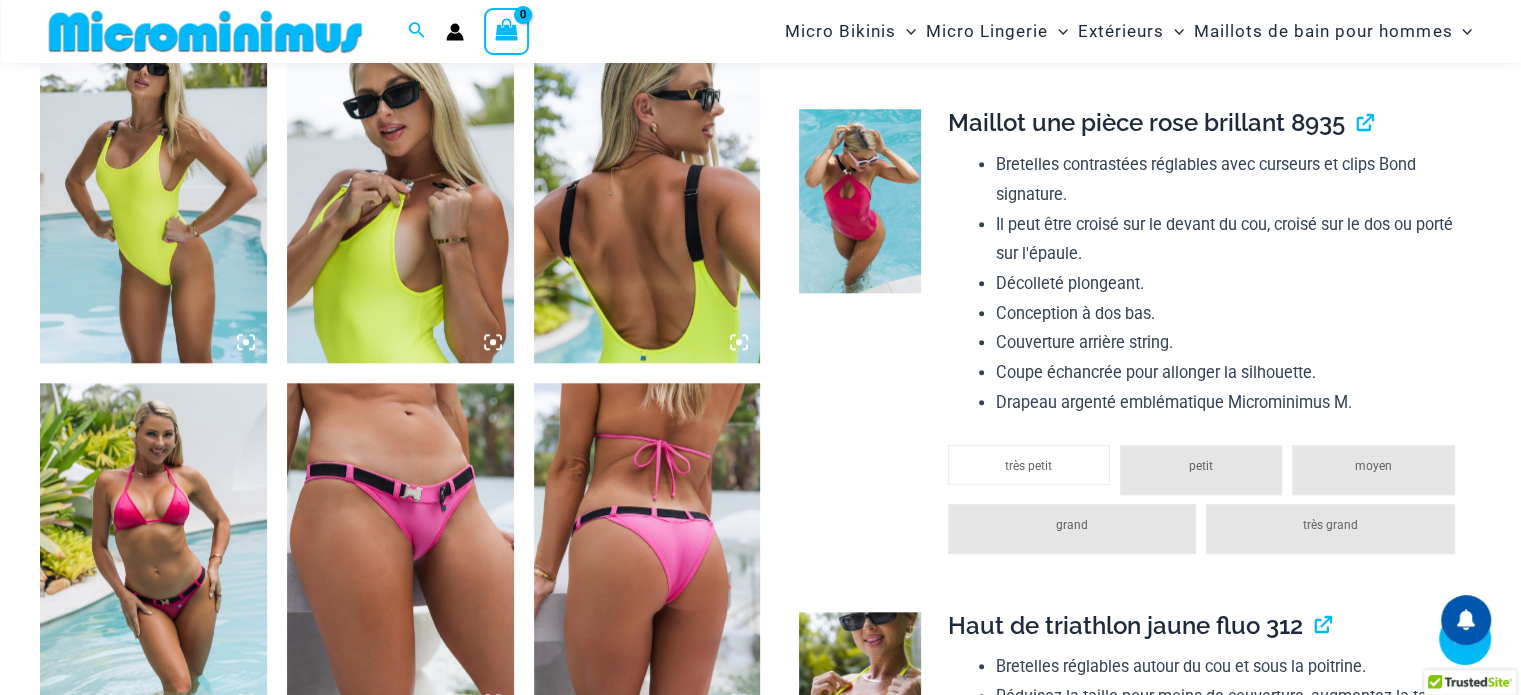 scroll, scrollTop: 1962, scrollLeft: 0, axis: vertical 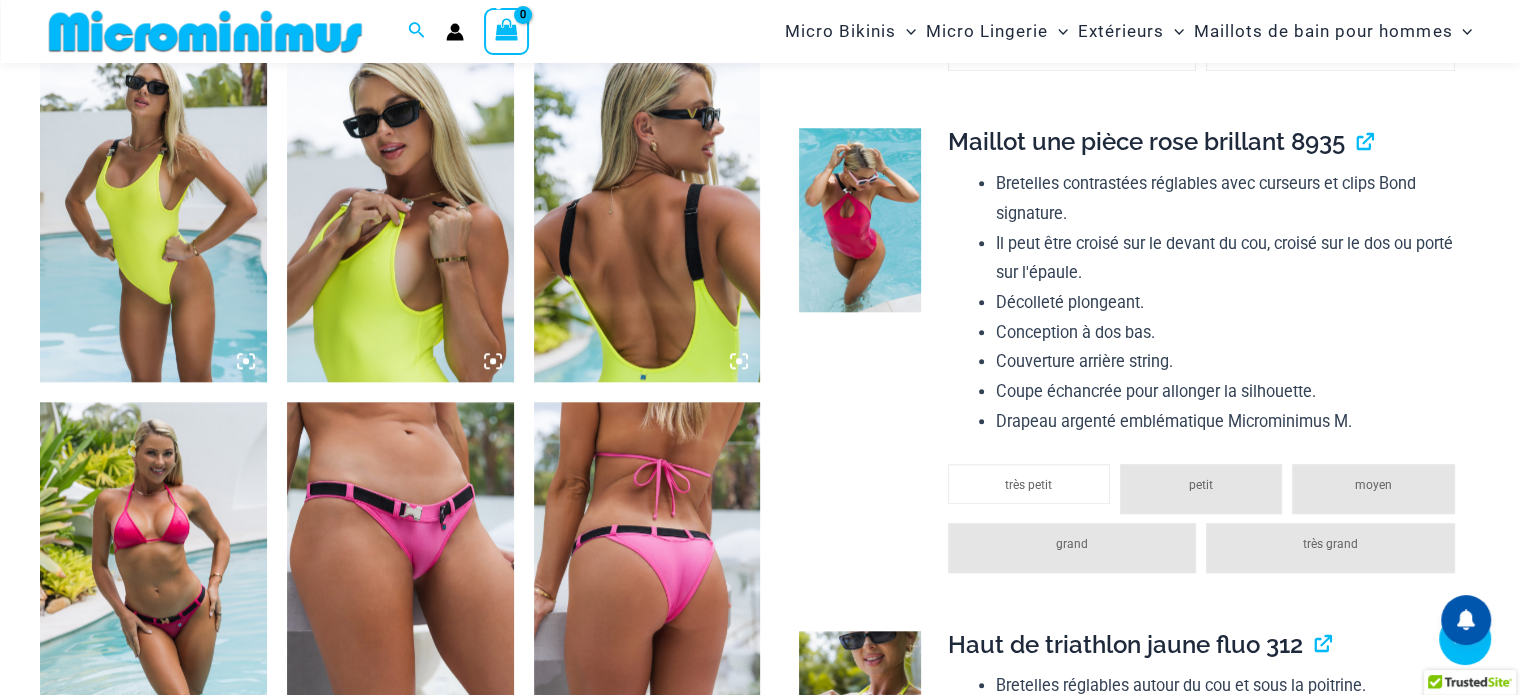 click 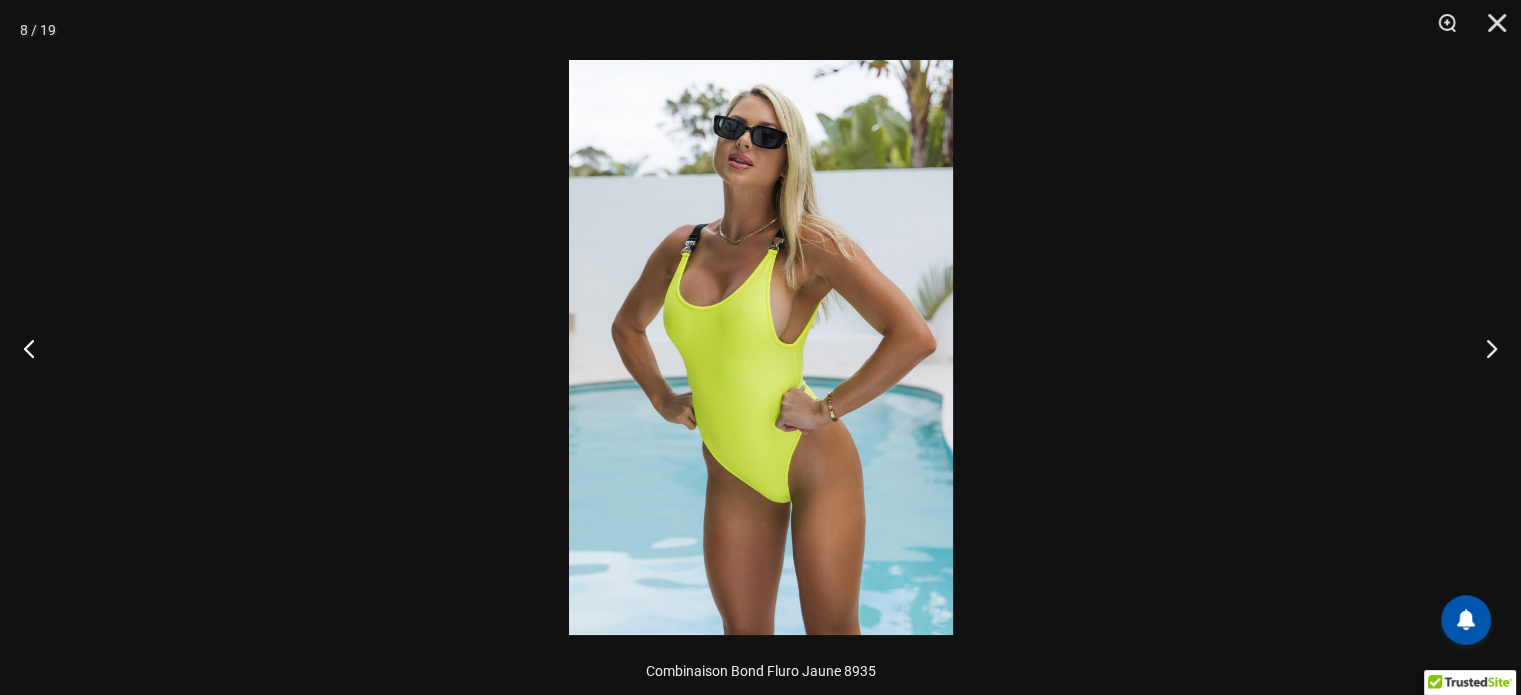 click at bounding box center [761, 347] 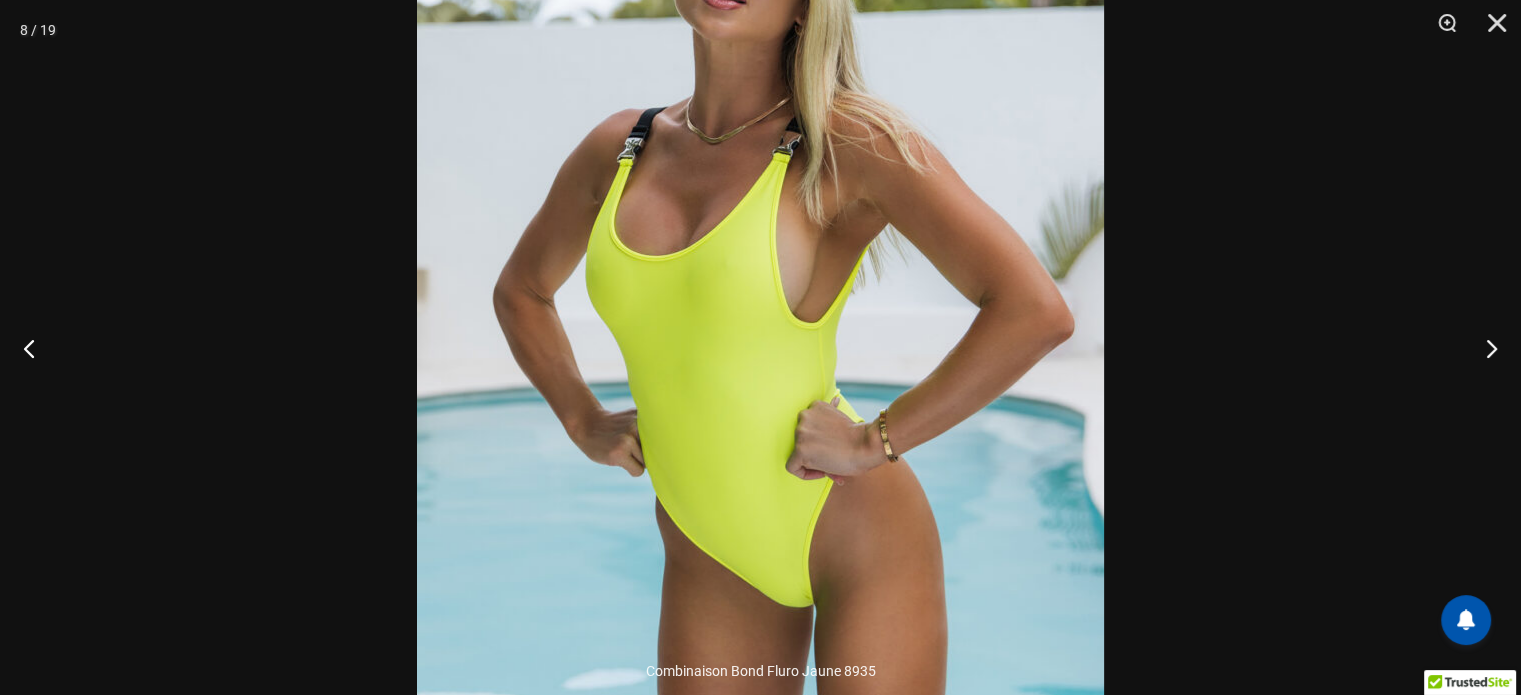 click at bounding box center [760, 347] 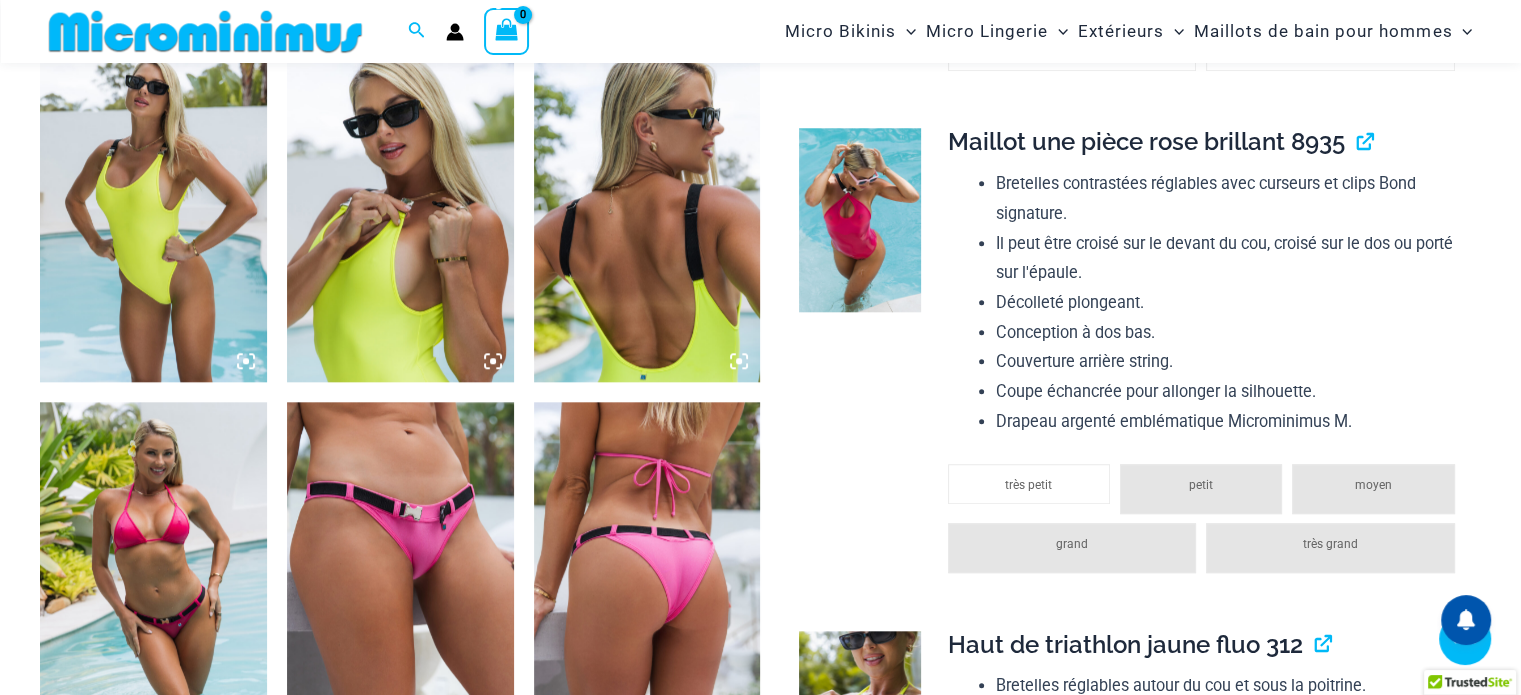 click at bounding box center [400, 212] 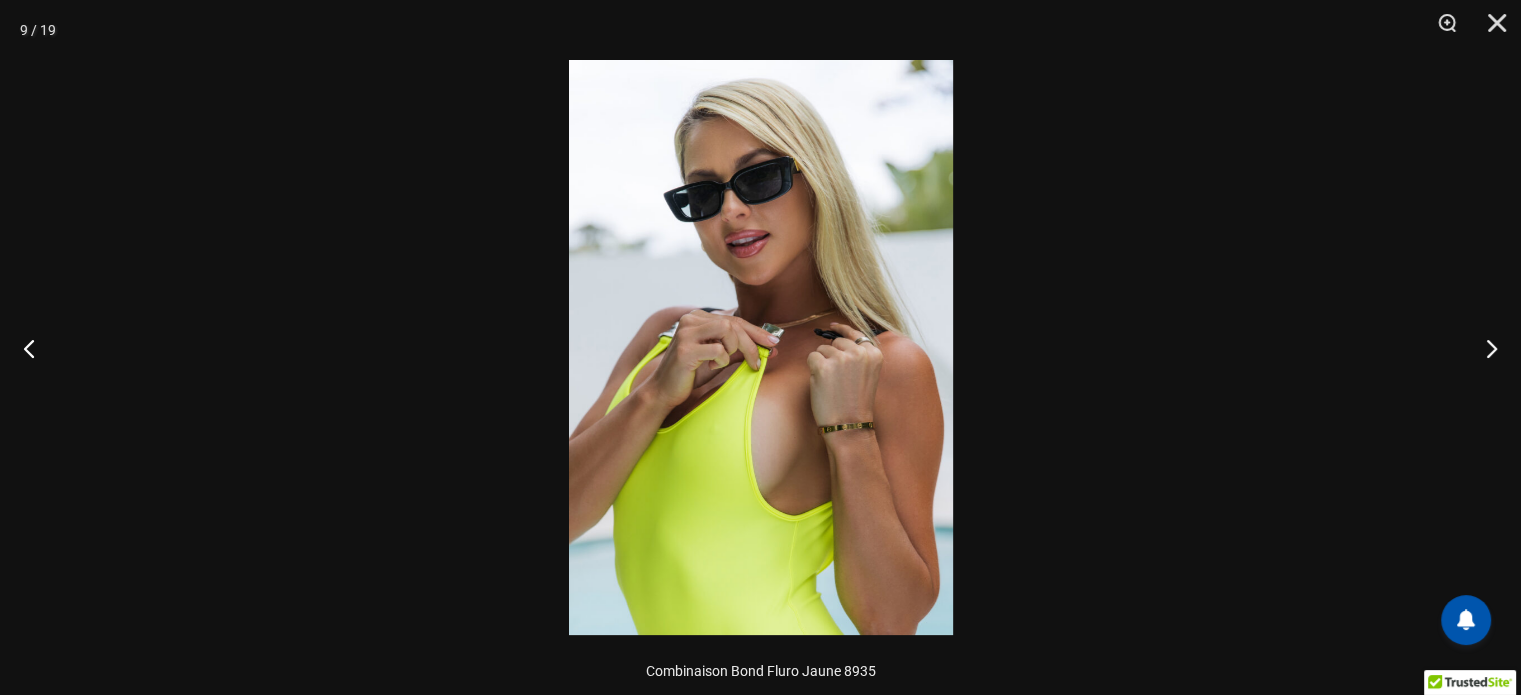 click at bounding box center [760, 347] 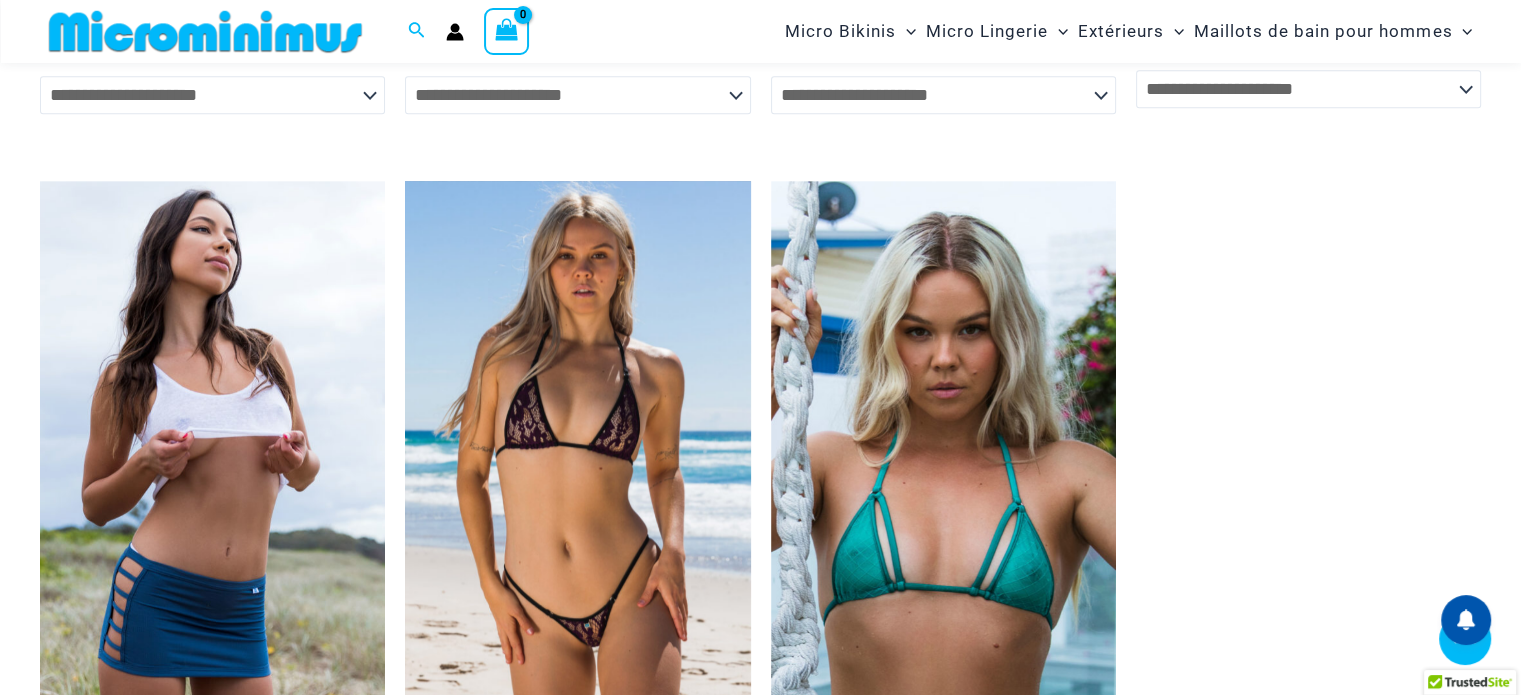 scroll, scrollTop: 9662, scrollLeft: 0, axis: vertical 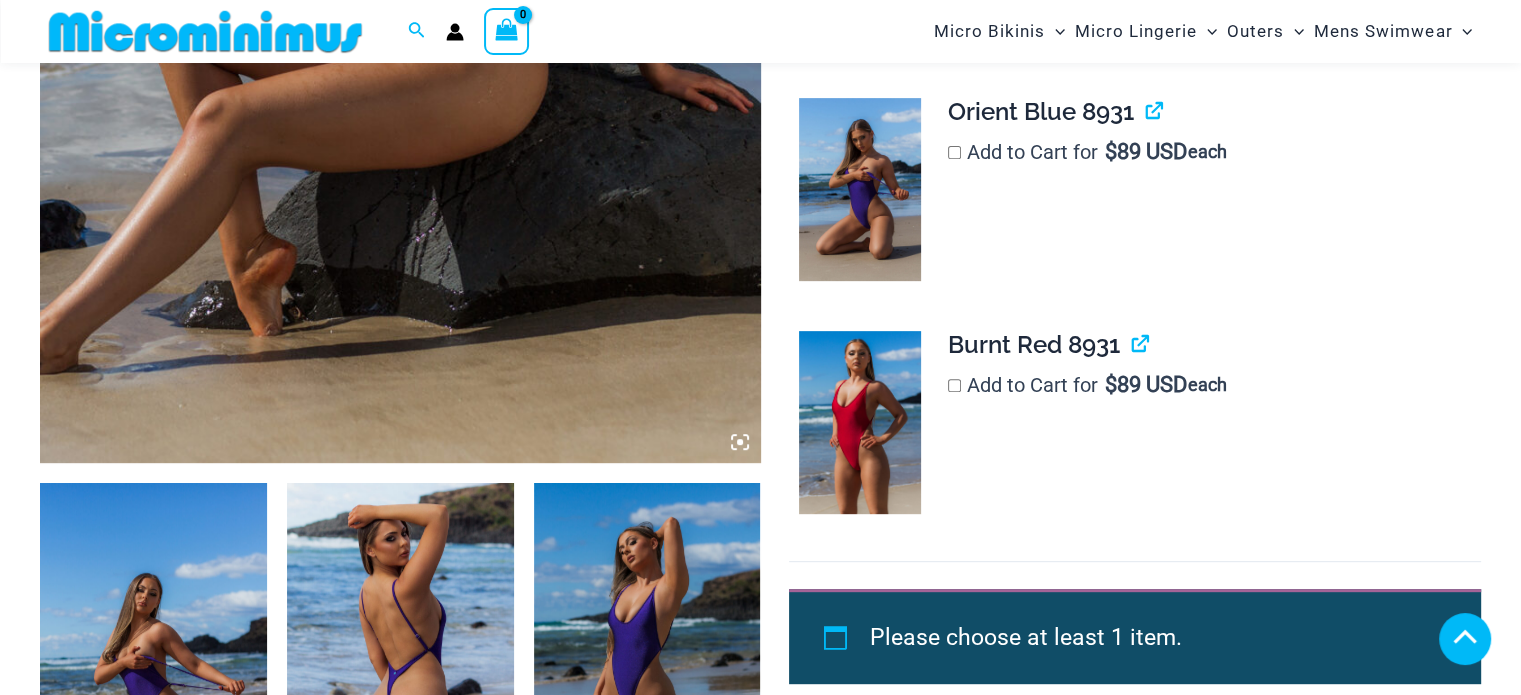 click at bounding box center [153, 653] 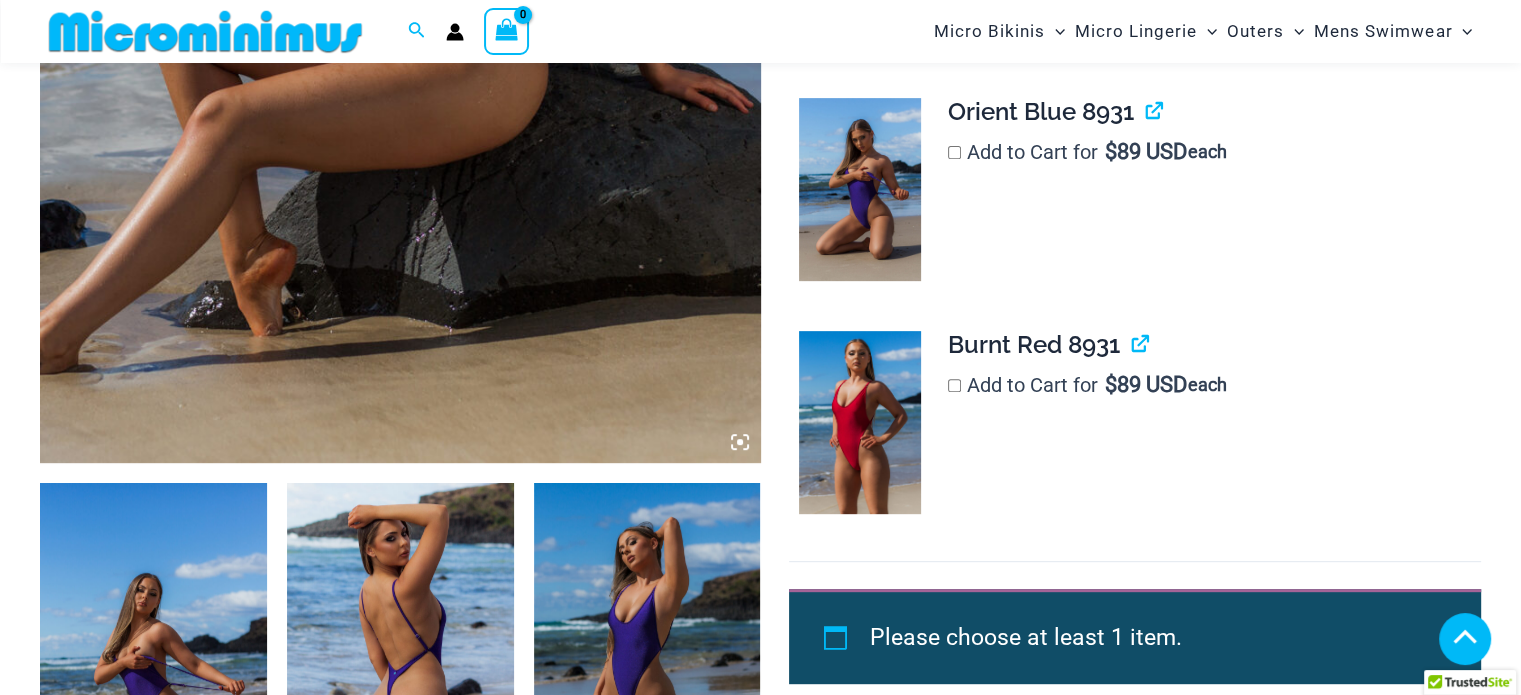 scroll, scrollTop: 1181, scrollLeft: 0, axis: vertical 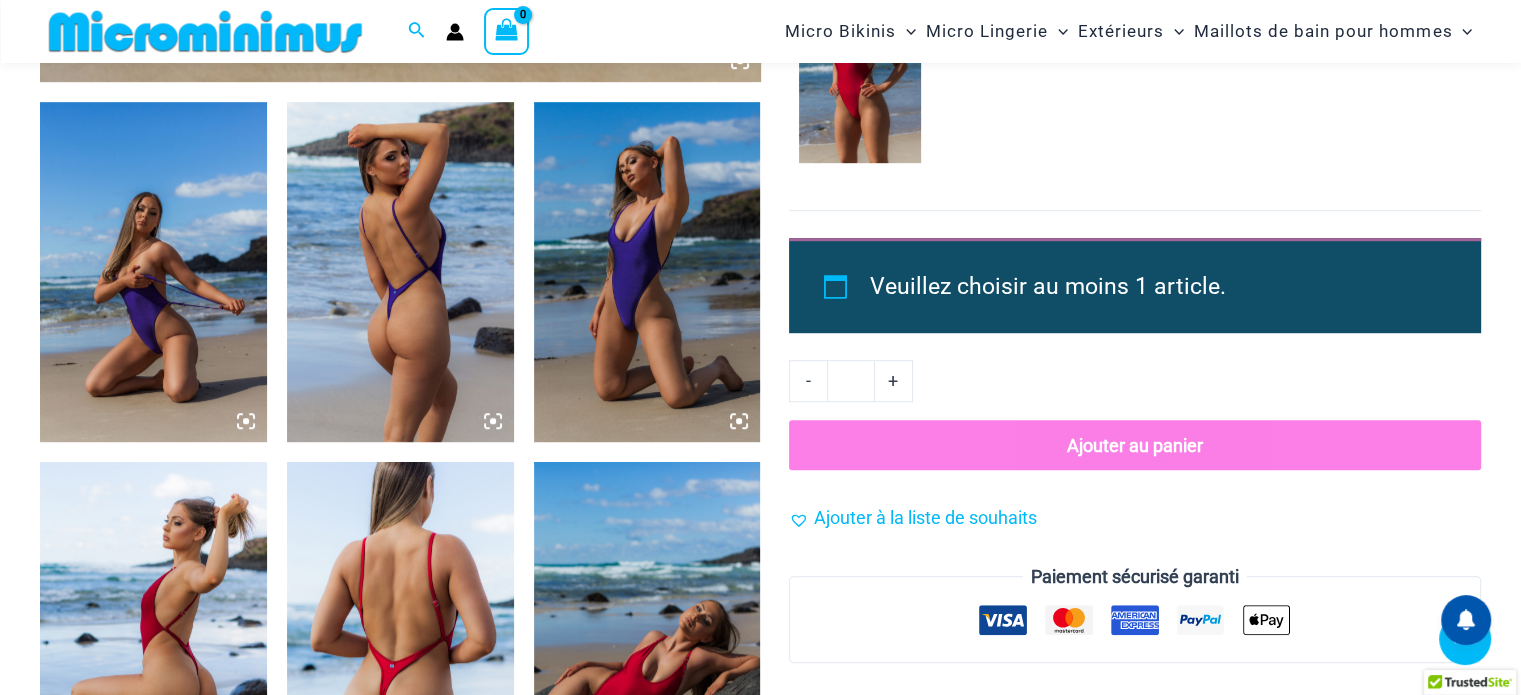 click at bounding box center [153, 272] 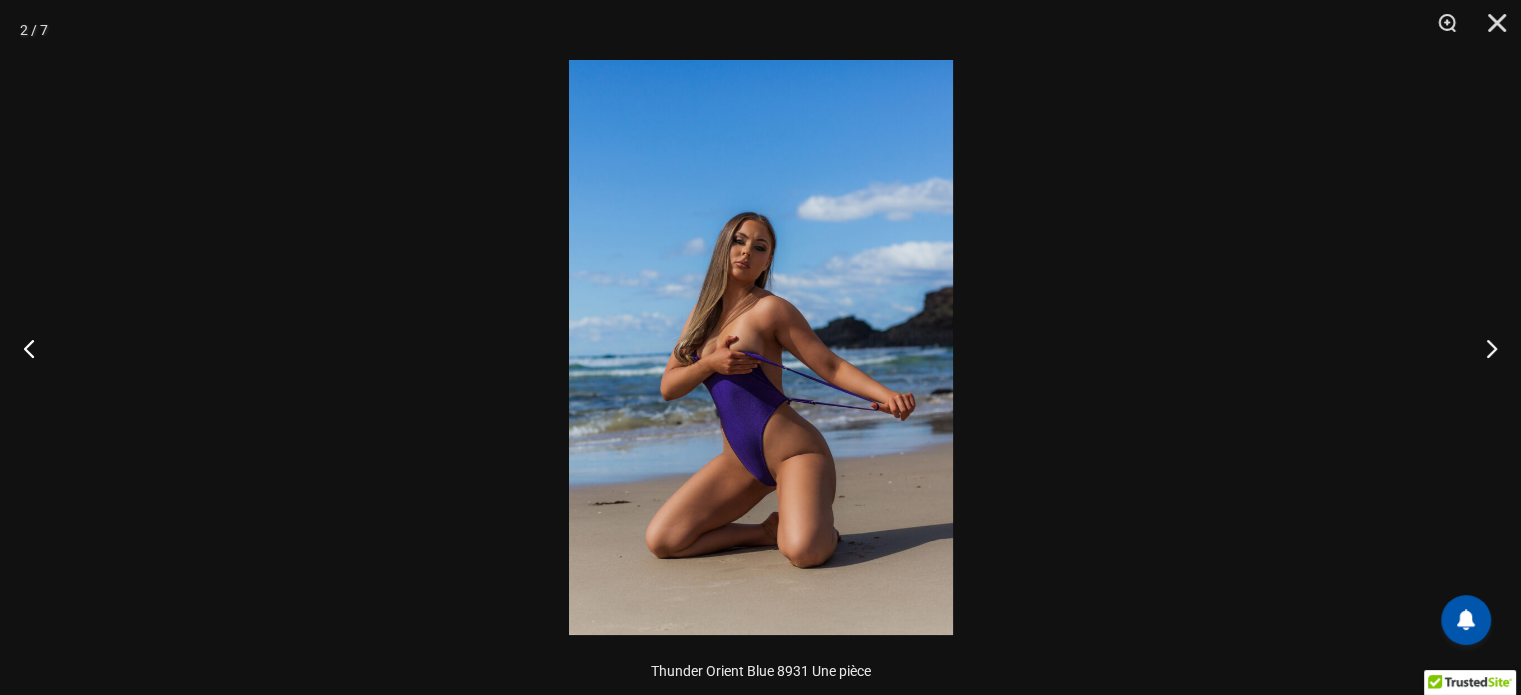 click at bounding box center (761, 347) 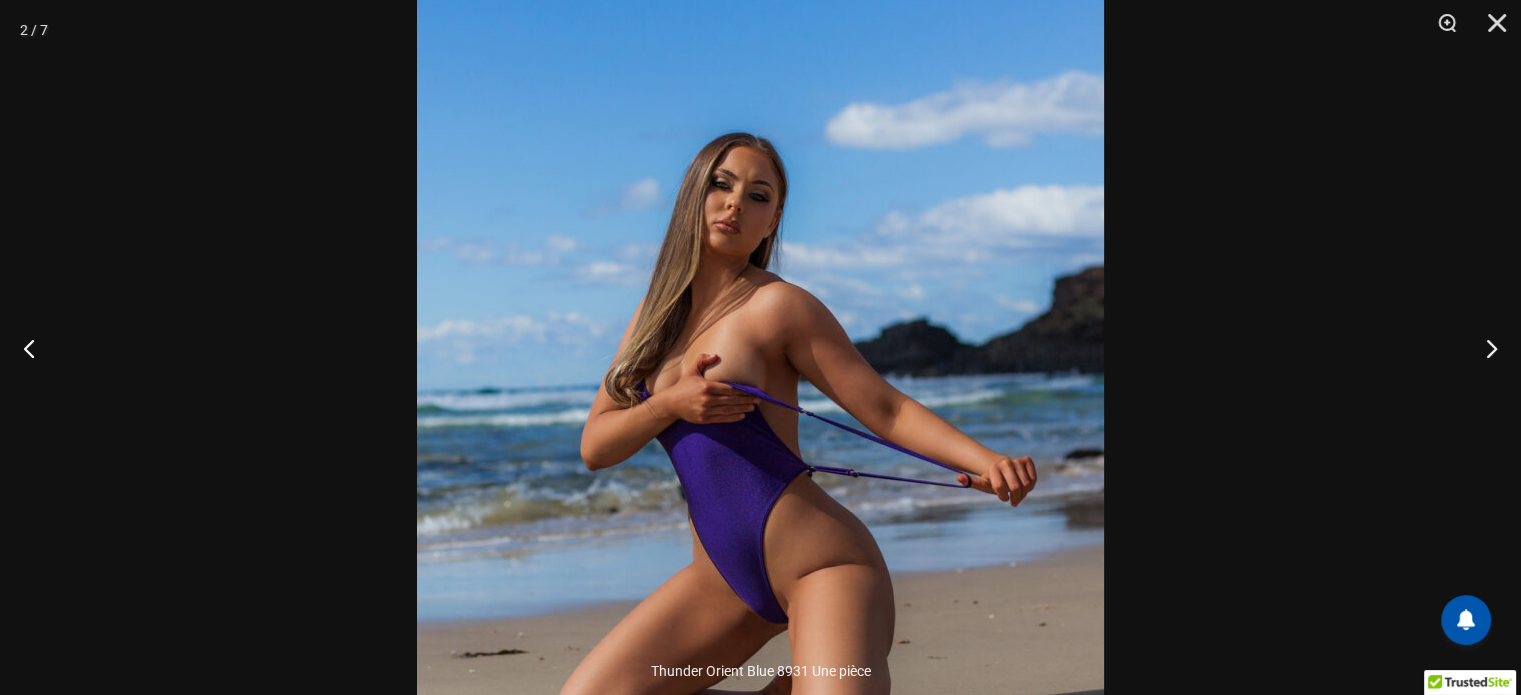 click at bounding box center [760, 347] 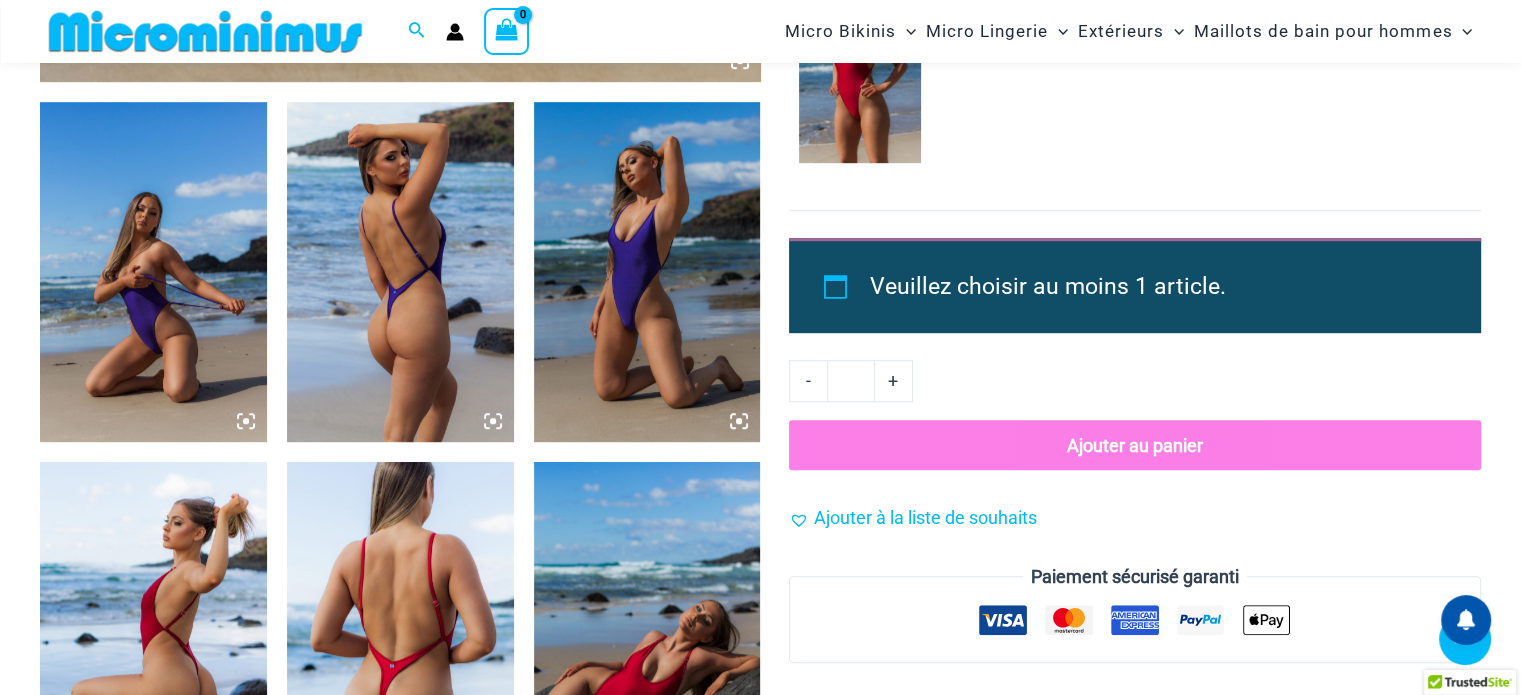 click at bounding box center (647, 272) 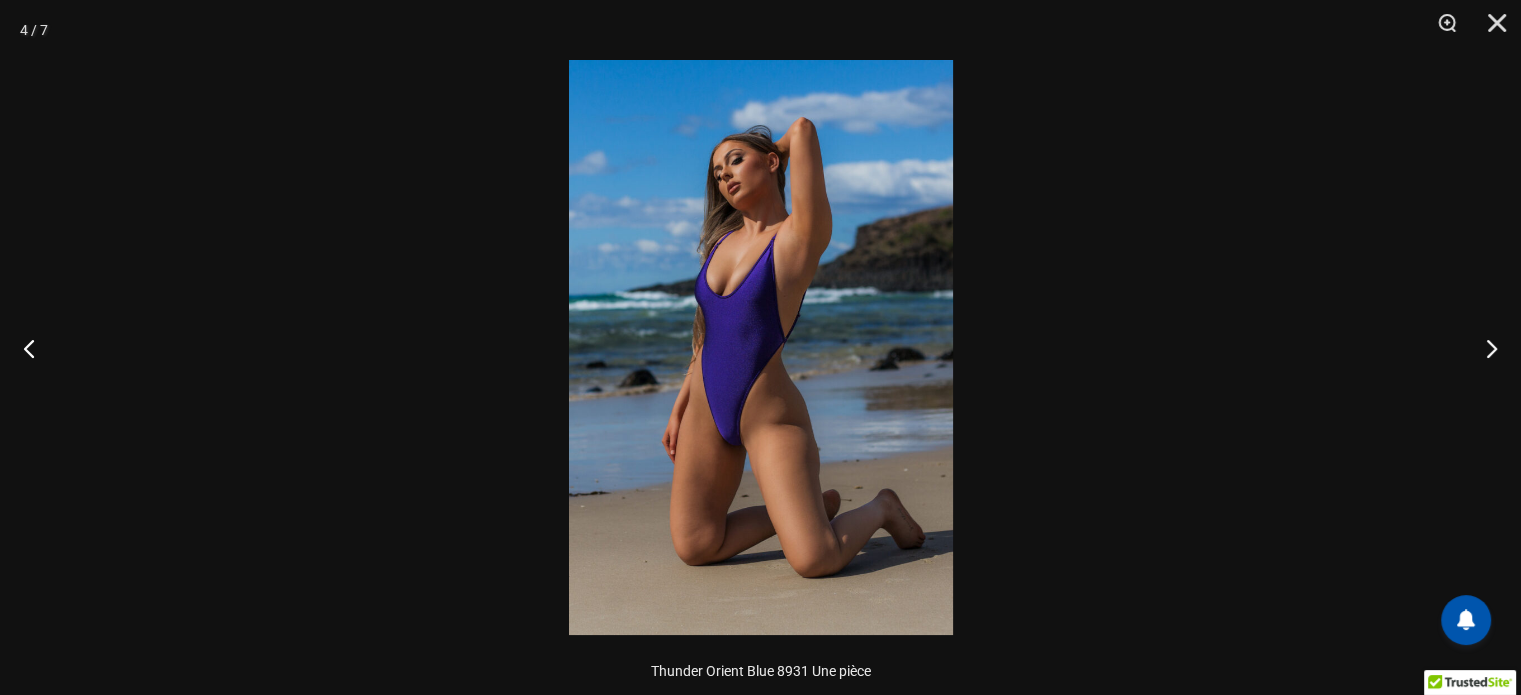 click at bounding box center (761, 347) 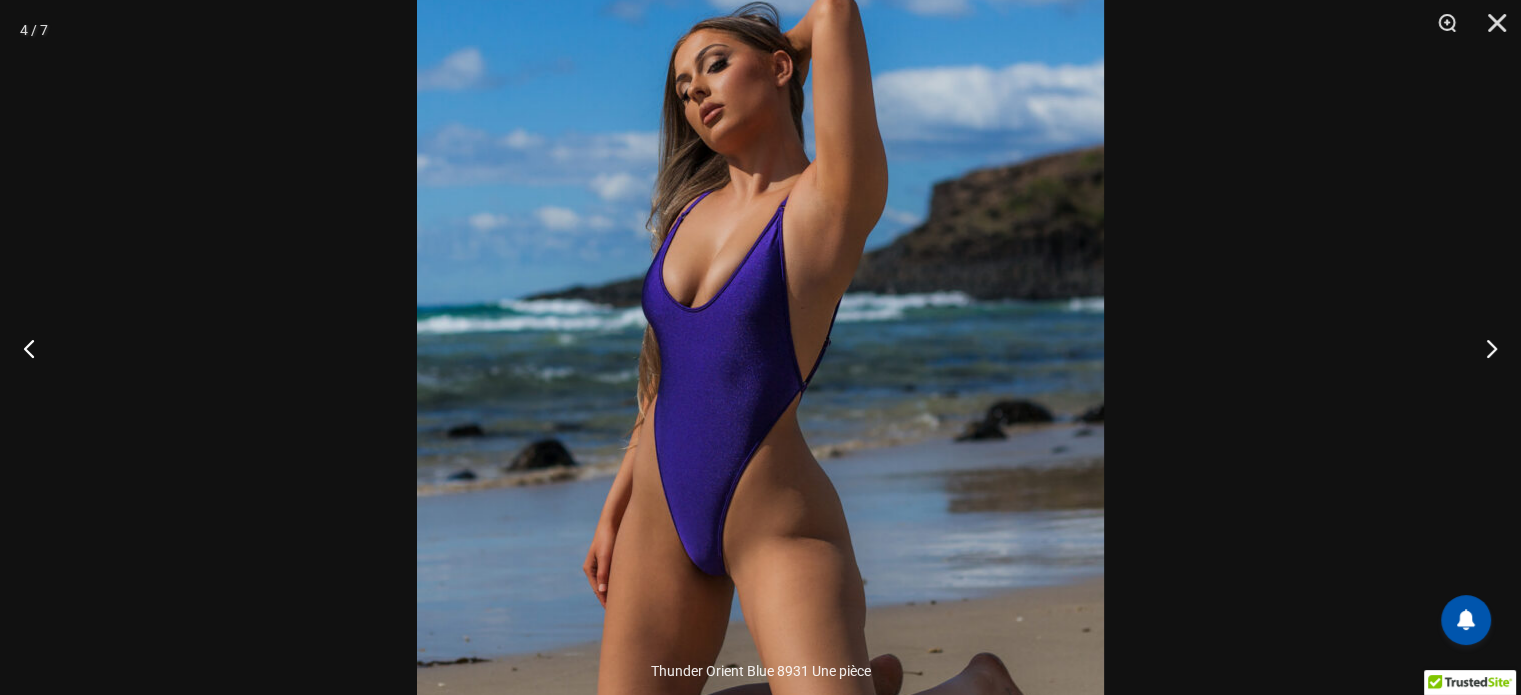 click at bounding box center [760, 347] 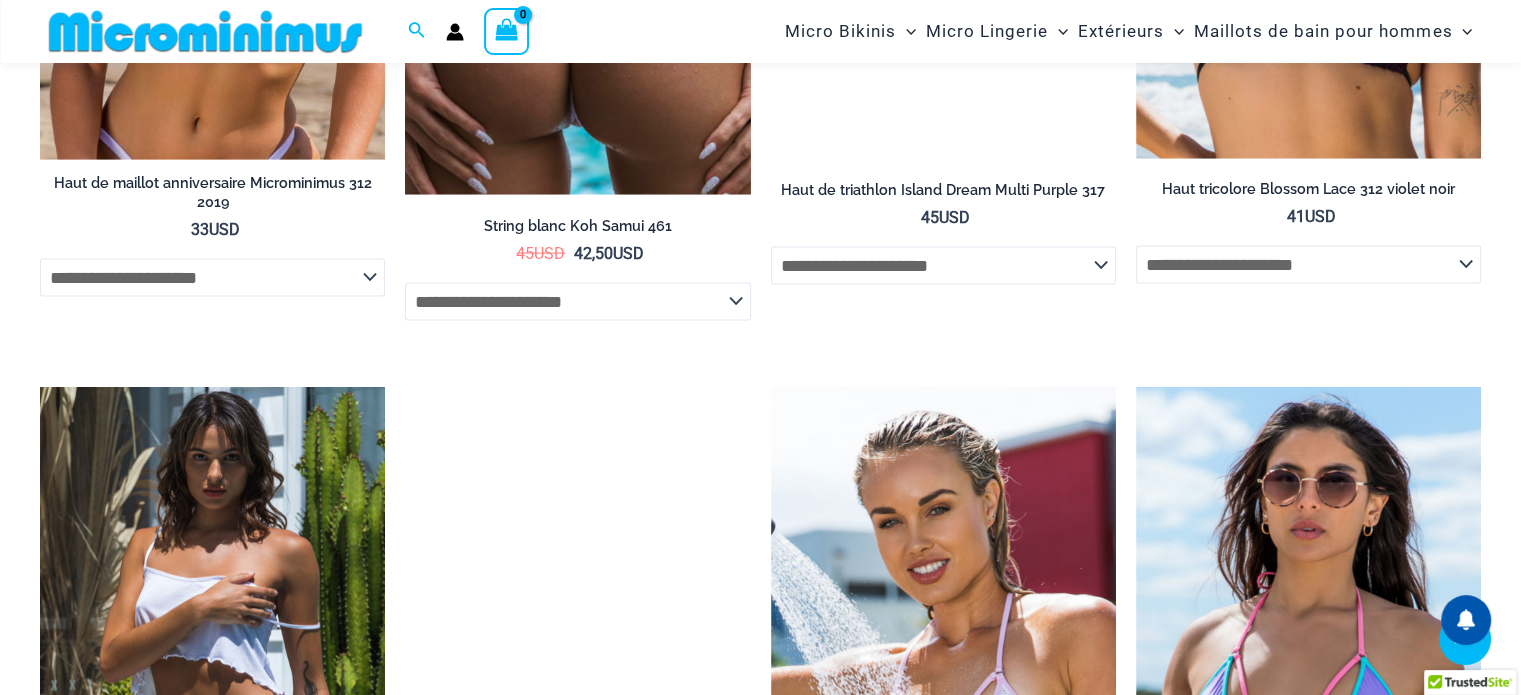 scroll, scrollTop: 4381, scrollLeft: 0, axis: vertical 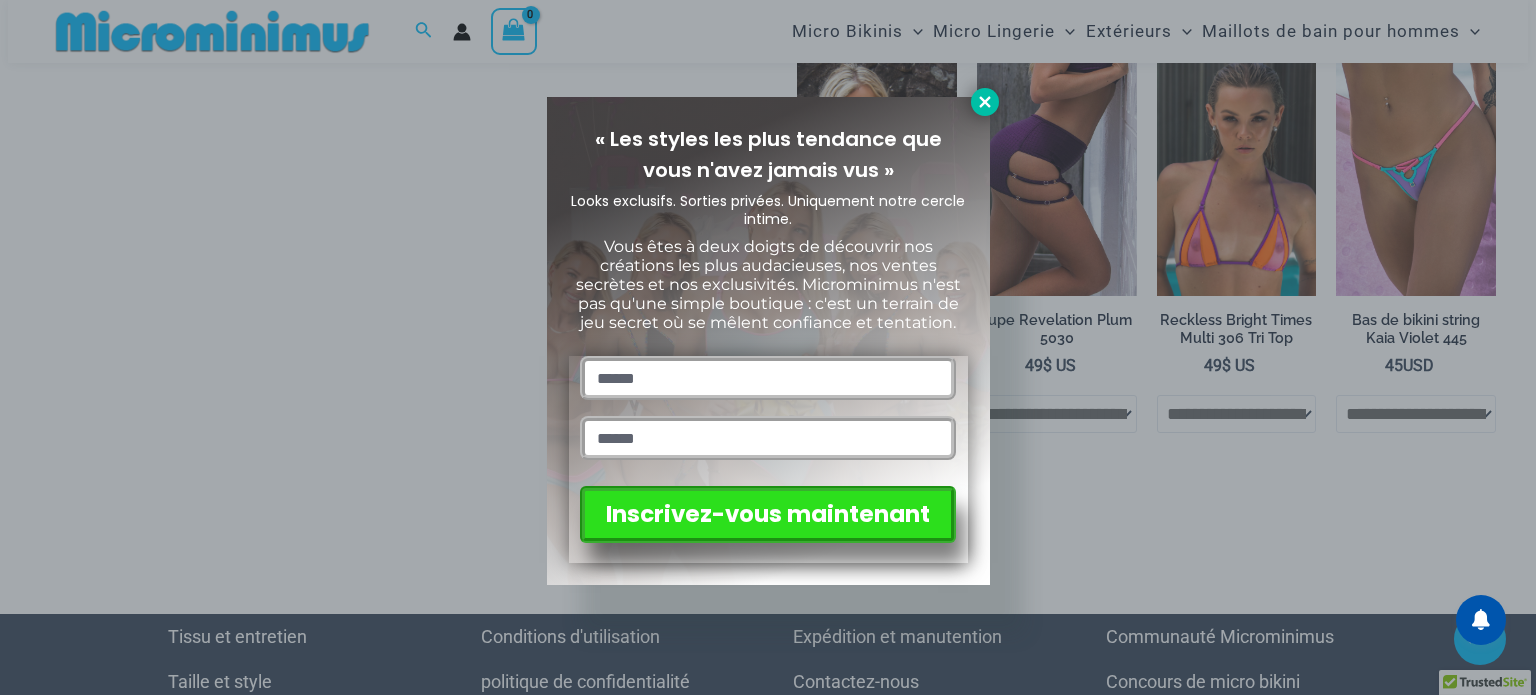 click at bounding box center [985, 102] 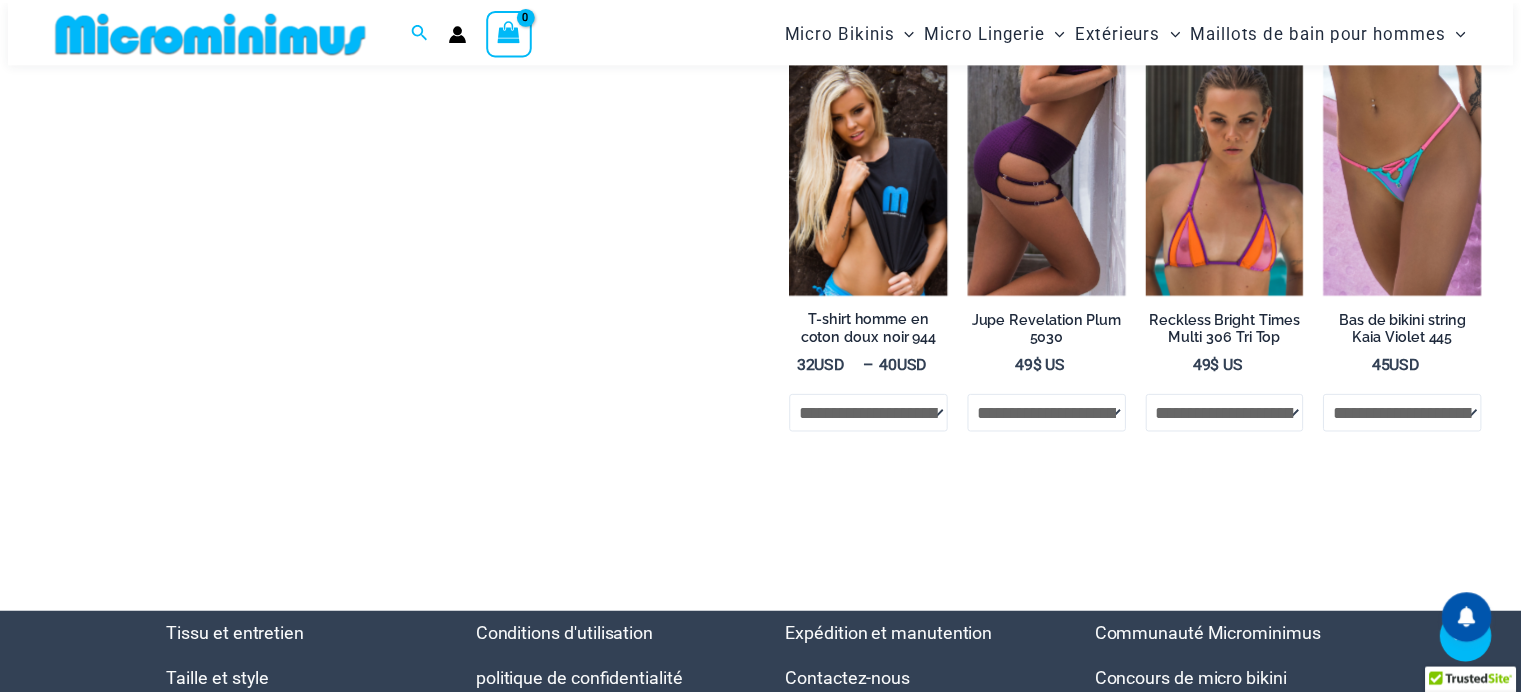scroll, scrollTop: 4619, scrollLeft: 0, axis: vertical 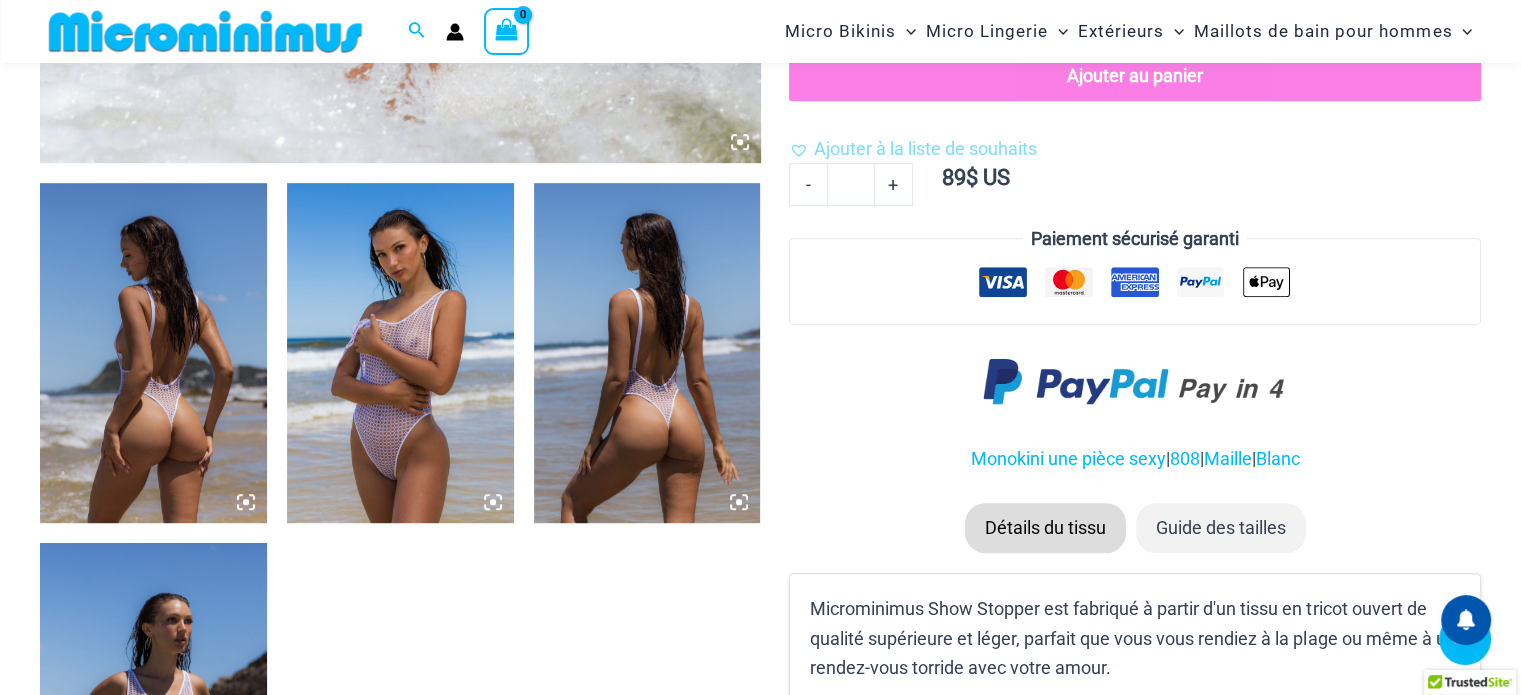 click at bounding box center (400, 353) 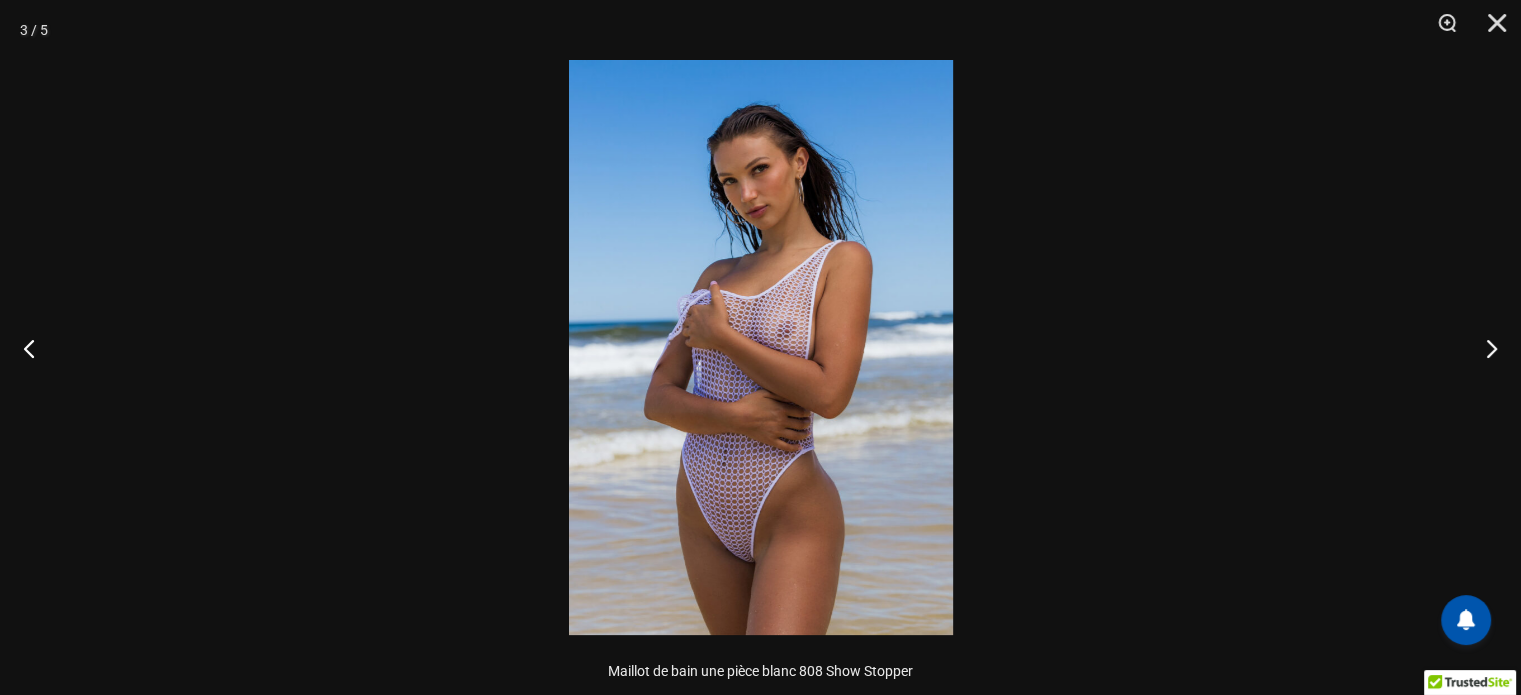 click at bounding box center (761, 347) 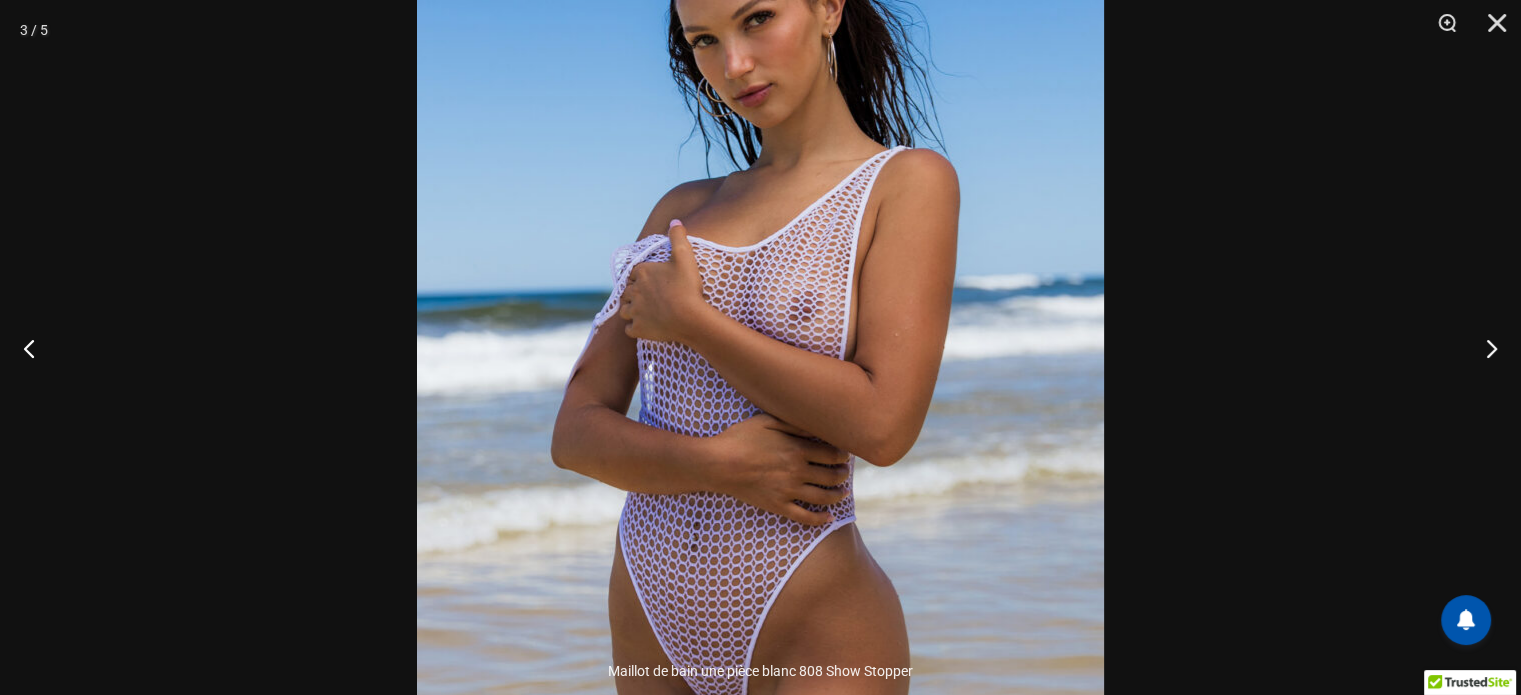 click at bounding box center [760, 347] 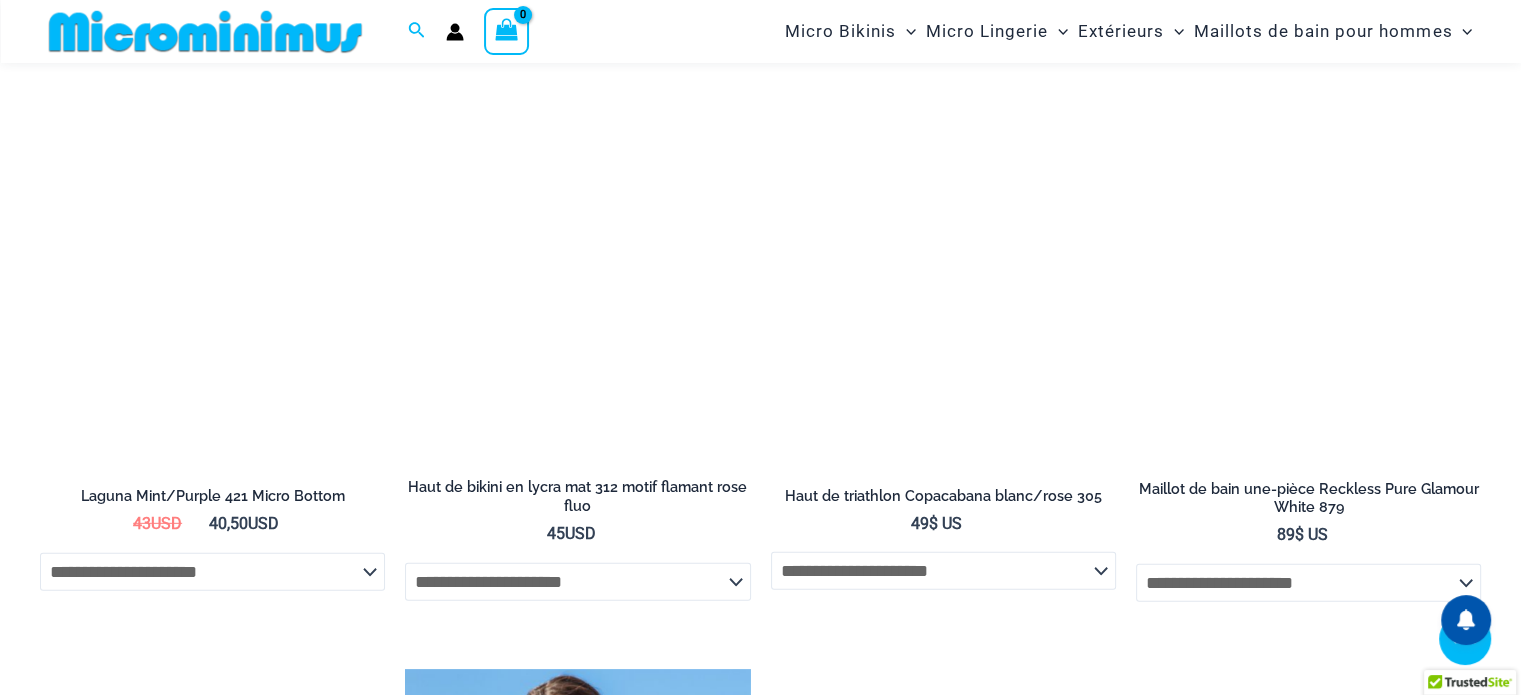 scroll, scrollTop: 5800, scrollLeft: 0, axis: vertical 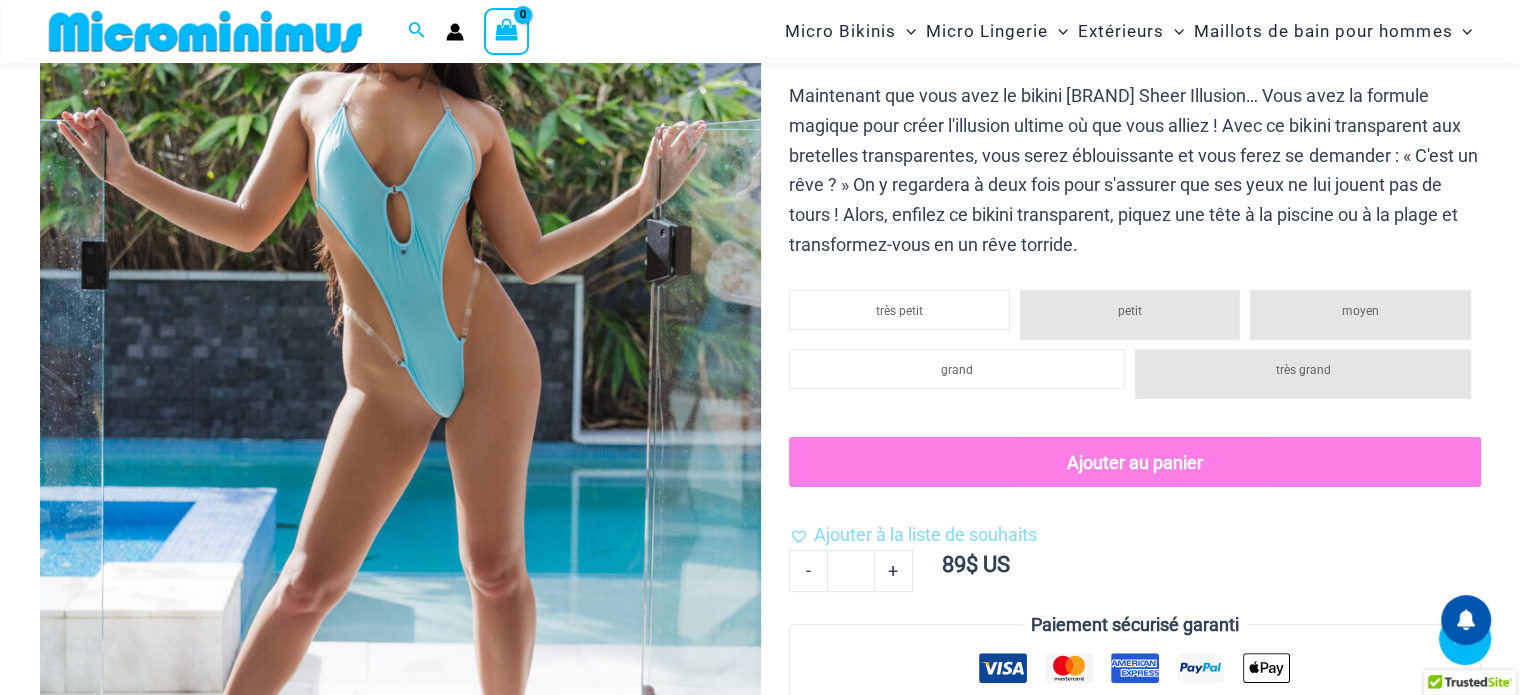 click on "Ajouter à la liste de souhaits 		 Ajouter à la liste de souhaits" 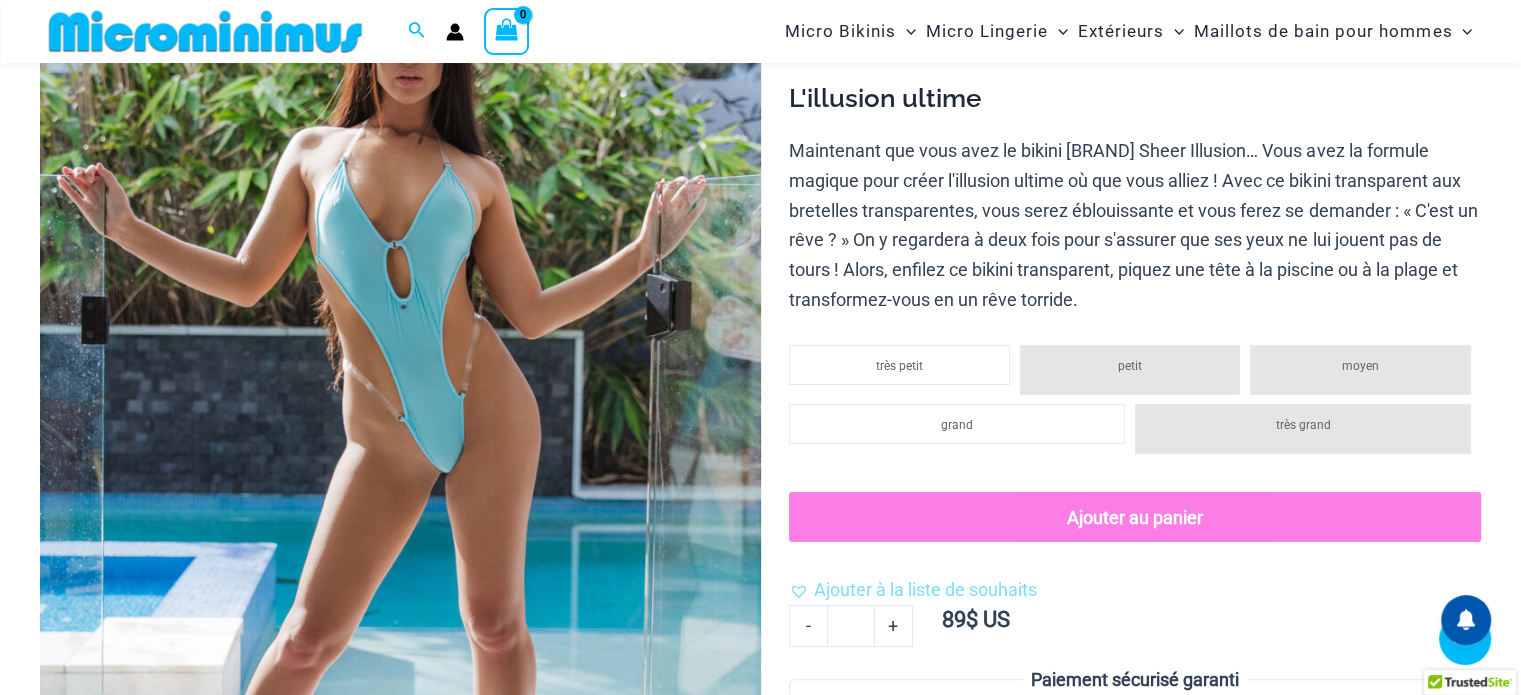 scroll, scrollTop: 281, scrollLeft: 0, axis: vertical 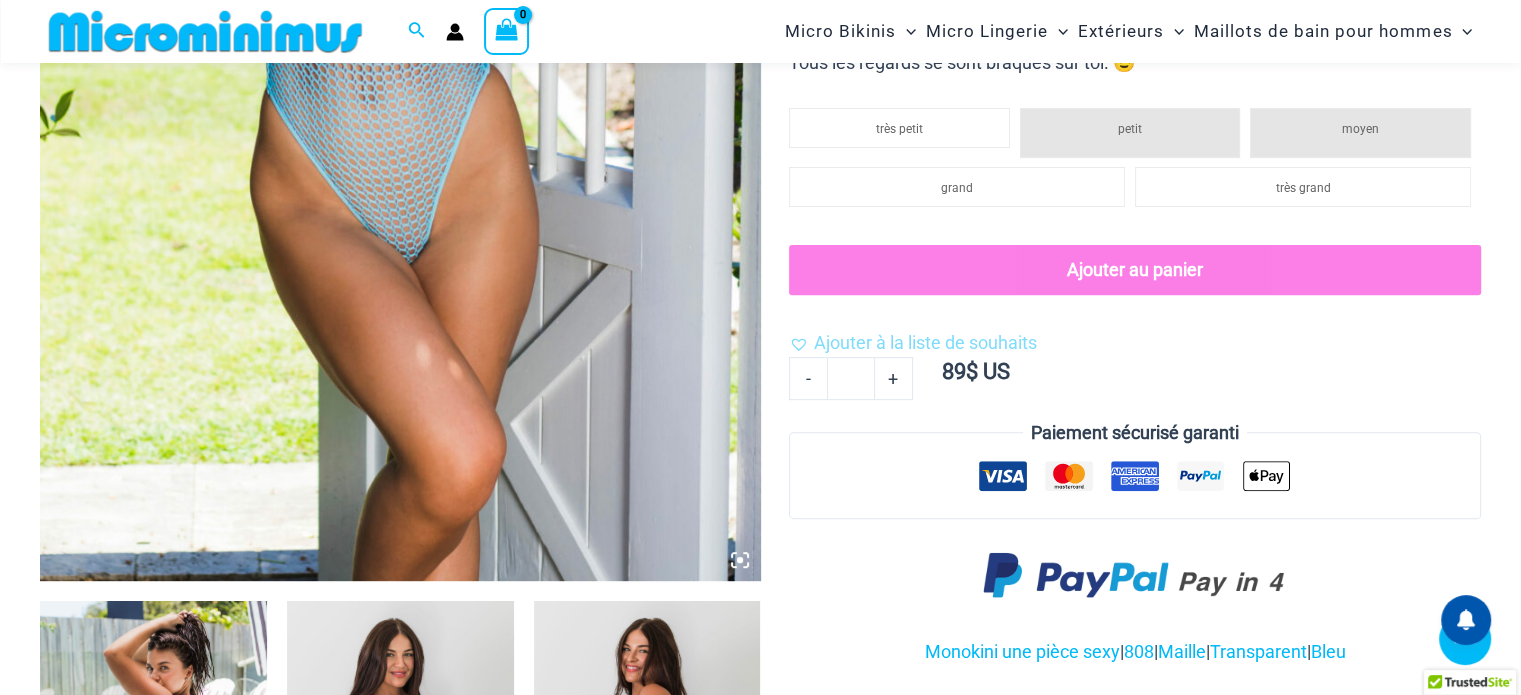 click on "Ajouter au panier
Ajouter à la liste de souhaits 		 Ajouter à la liste de souhaits
89  $ US
Quantité moins -
Quantité de Show Stopper Sky 808 One Piece
*
Plus Quantité +" 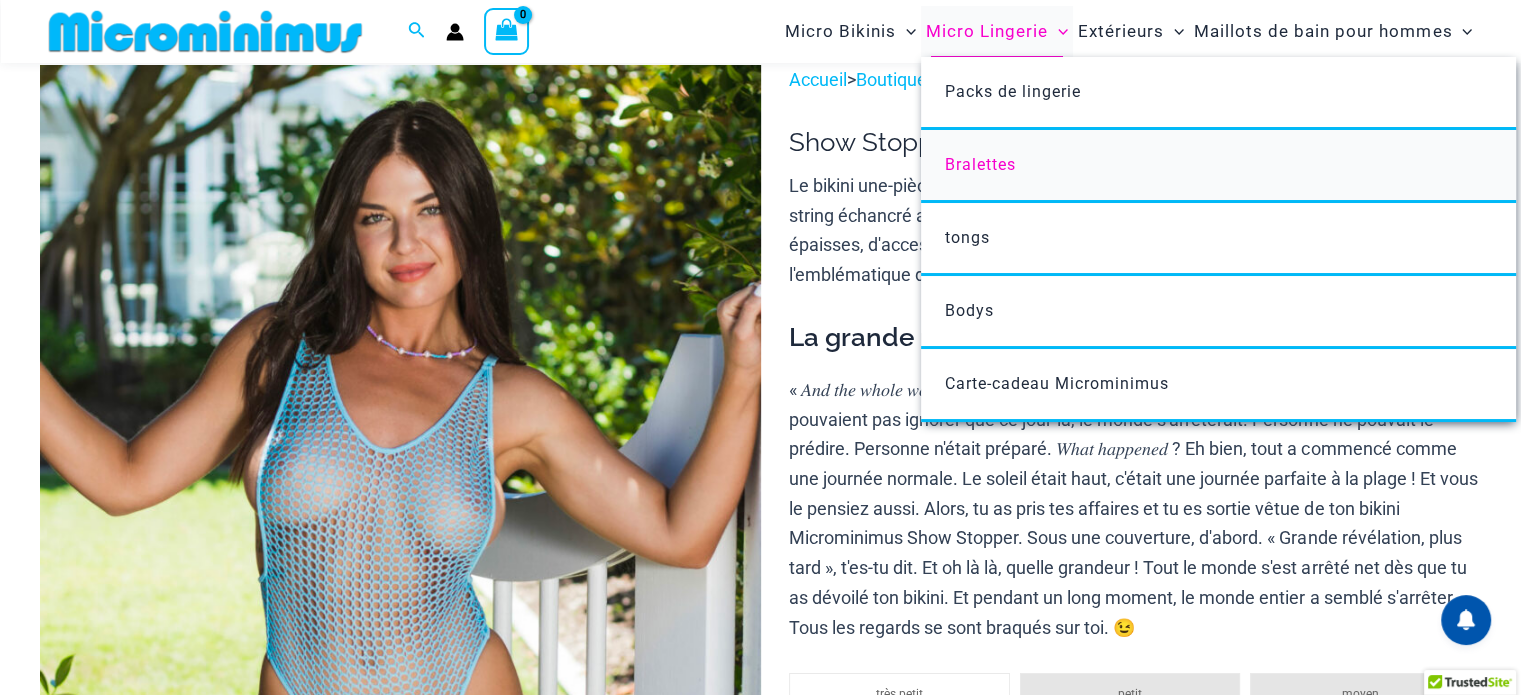 scroll, scrollTop: 82, scrollLeft: 0, axis: vertical 